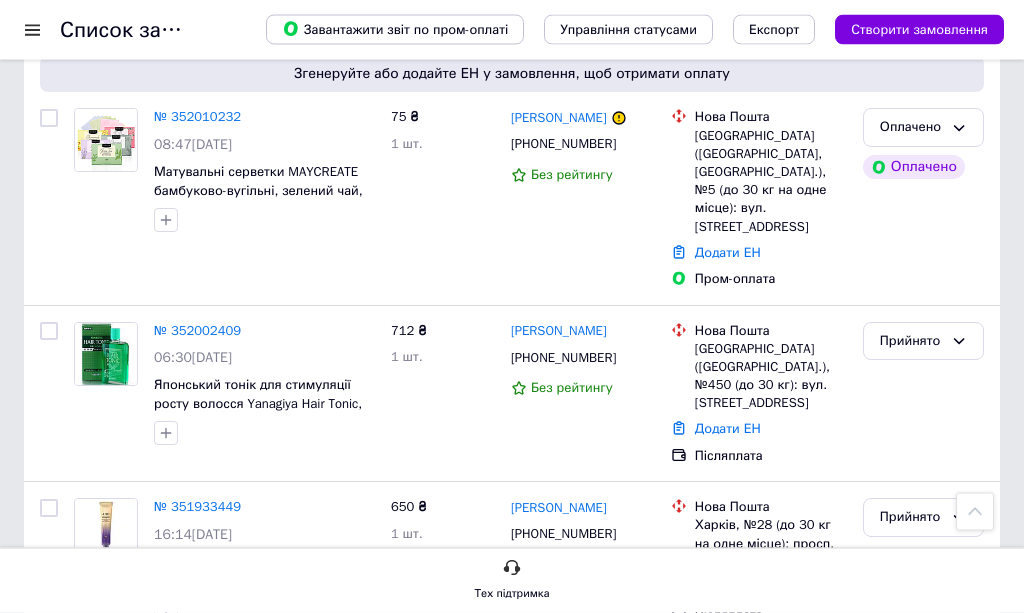 scroll, scrollTop: 427, scrollLeft: 0, axis: vertical 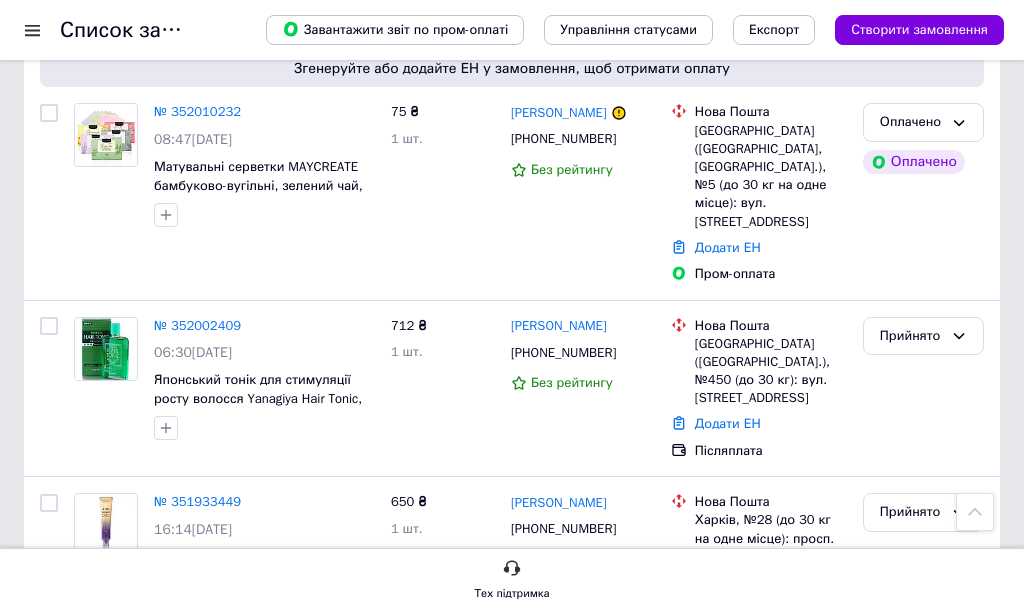 click on "№ 352002409" at bounding box center [197, 325] 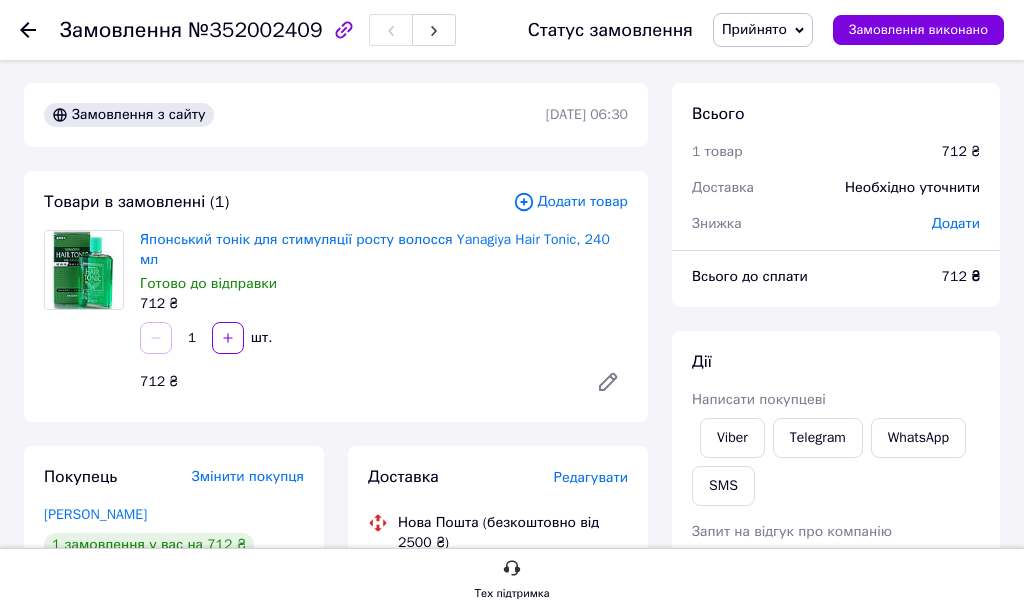 scroll, scrollTop: 0, scrollLeft: 0, axis: both 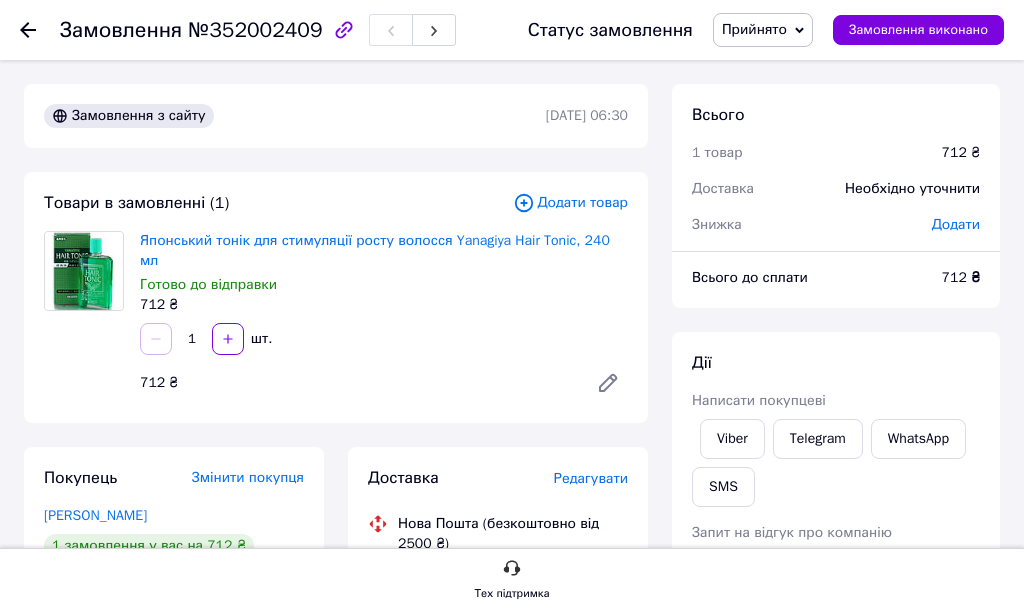 click 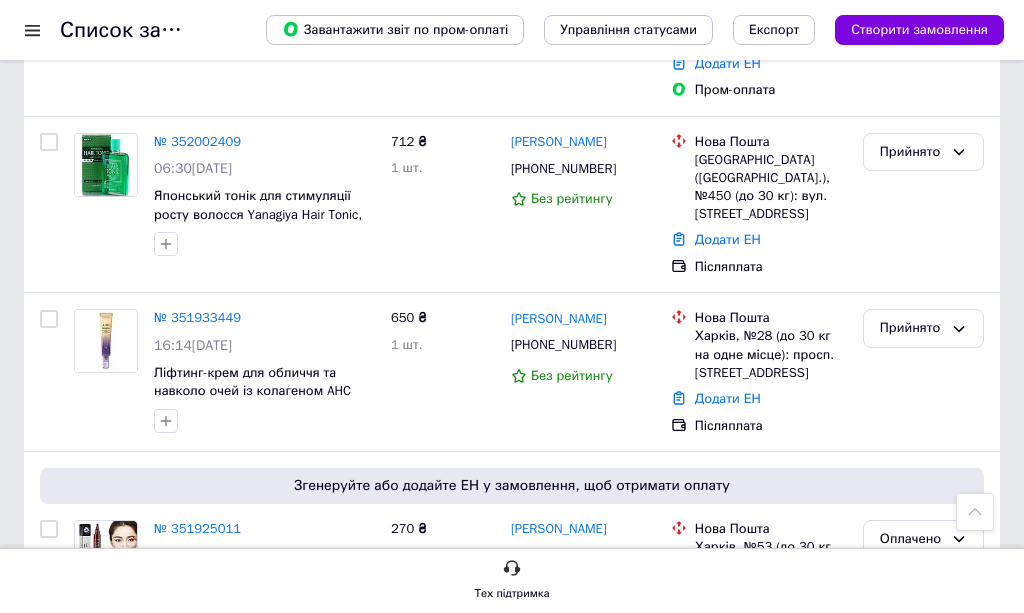scroll, scrollTop: 614, scrollLeft: 0, axis: vertical 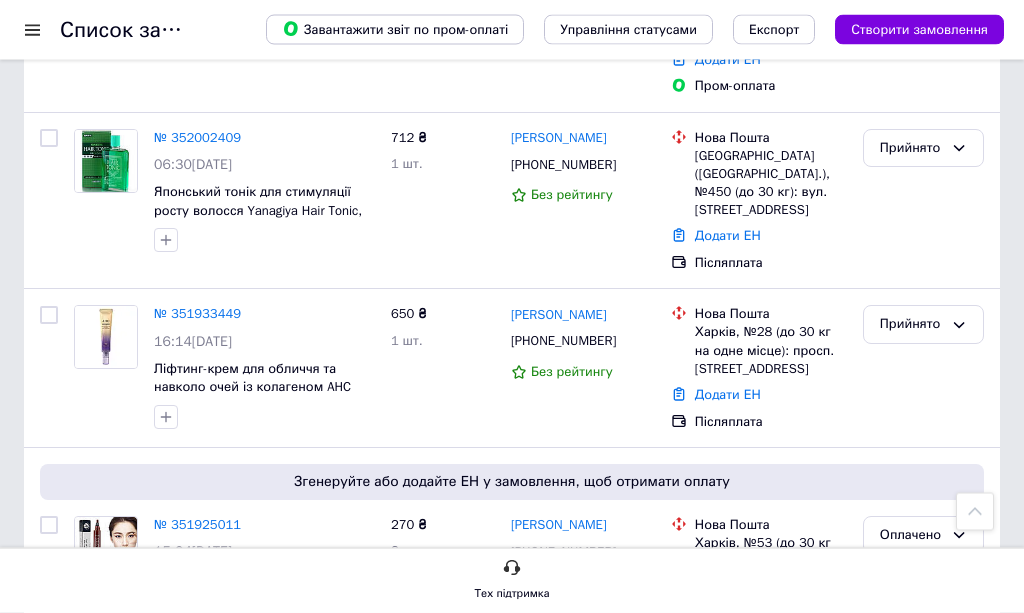 click on "№ 351933449" at bounding box center [197, 314] 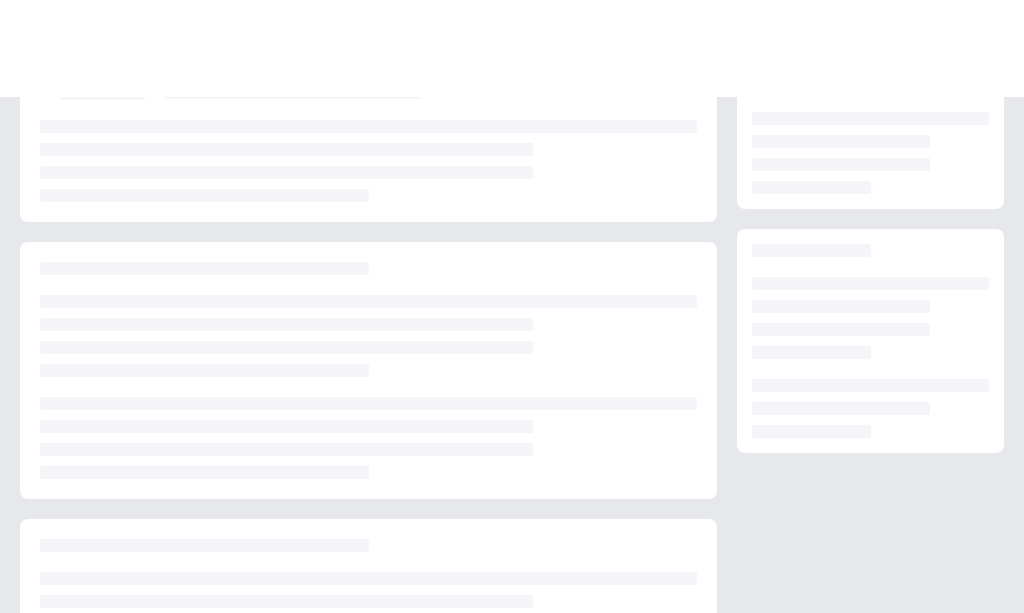 scroll, scrollTop: 0, scrollLeft: 0, axis: both 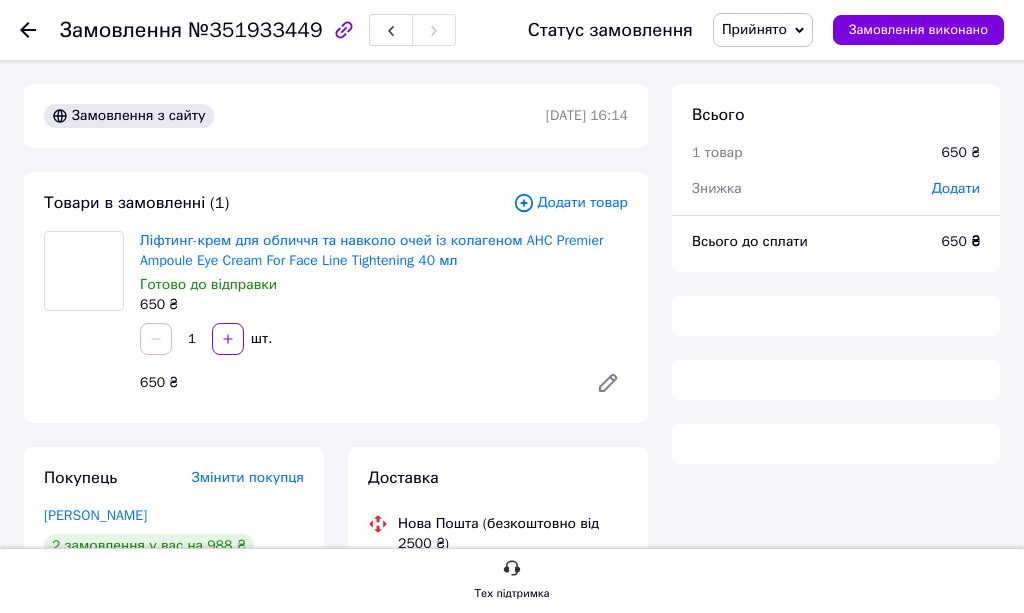 click 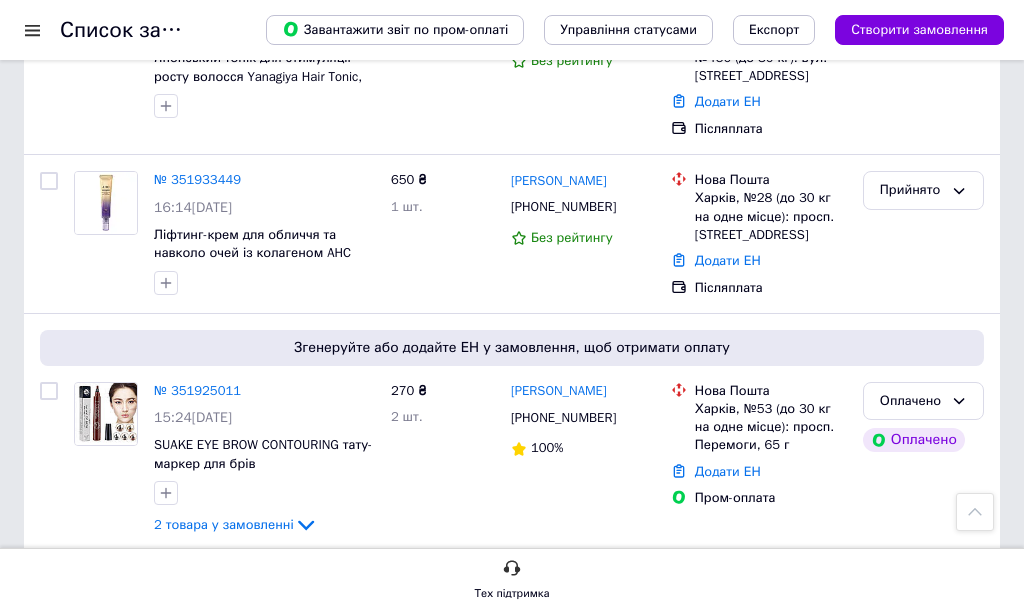 scroll, scrollTop: 790, scrollLeft: 0, axis: vertical 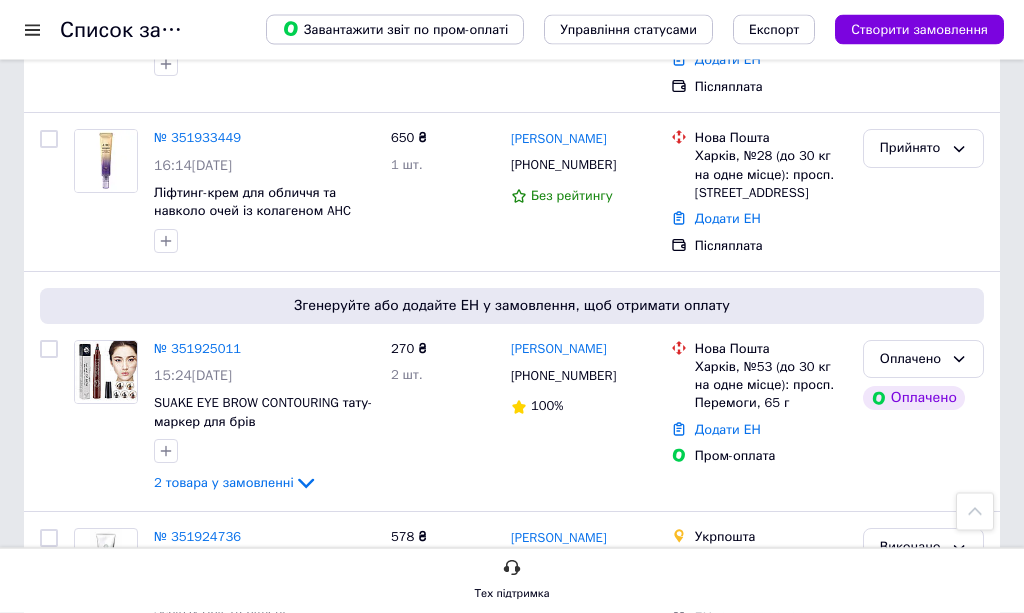 click on "№ 351925011" at bounding box center [197, 349] 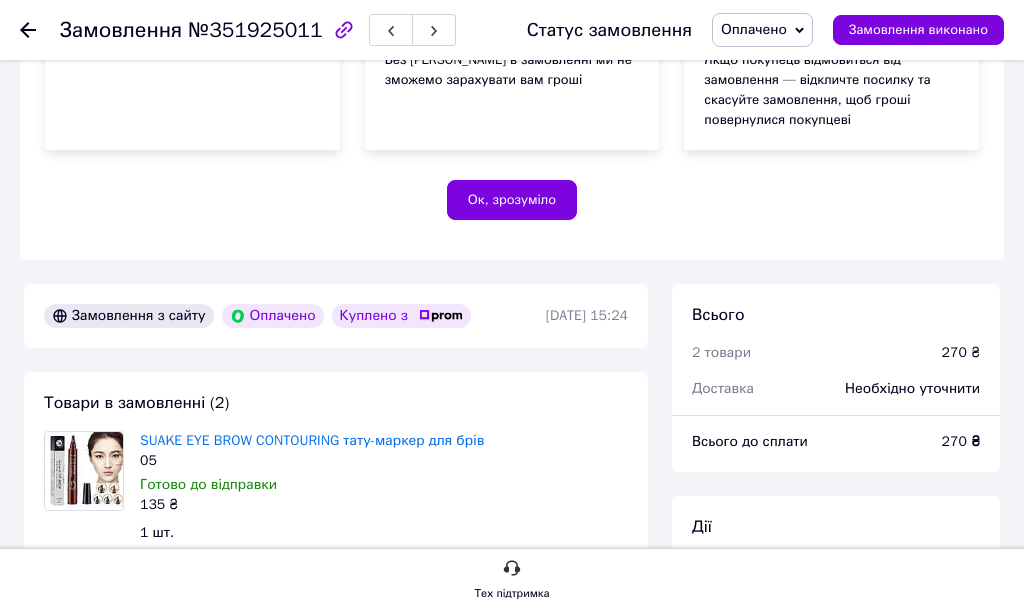 scroll, scrollTop: 371, scrollLeft: 0, axis: vertical 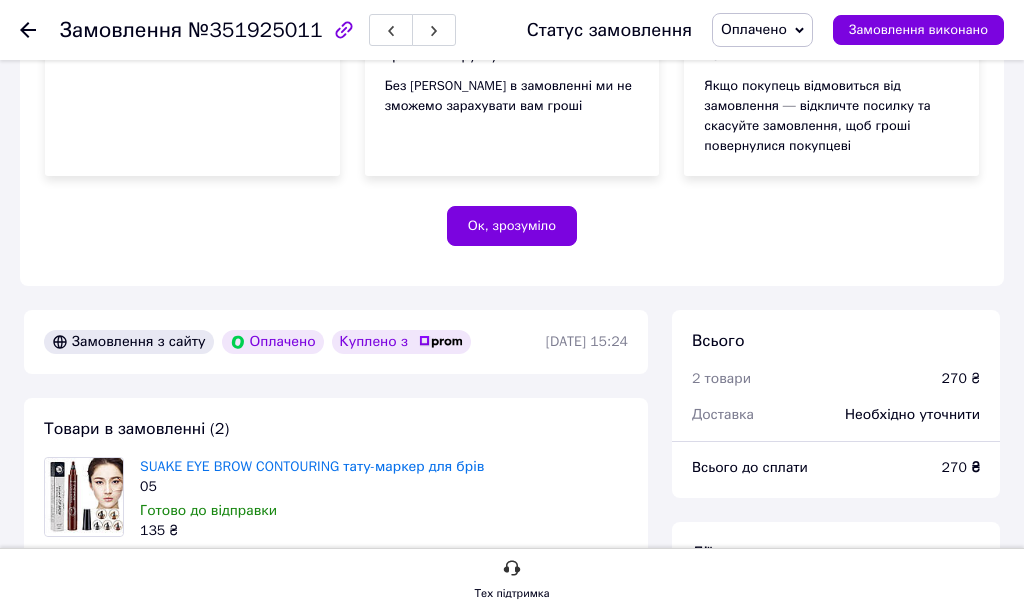 click 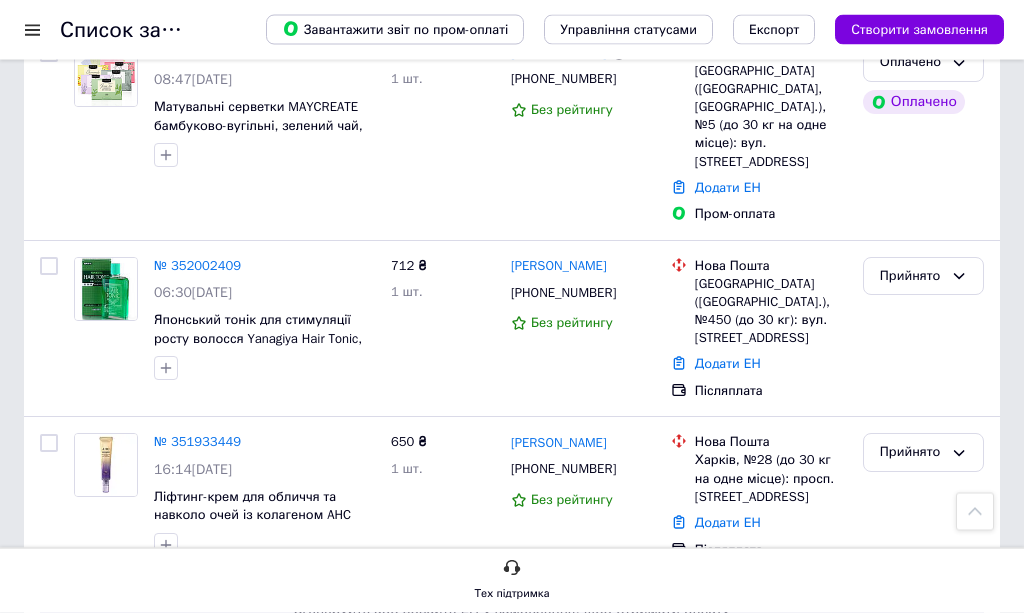 scroll, scrollTop: 489, scrollLeft: 0, axis: vertical 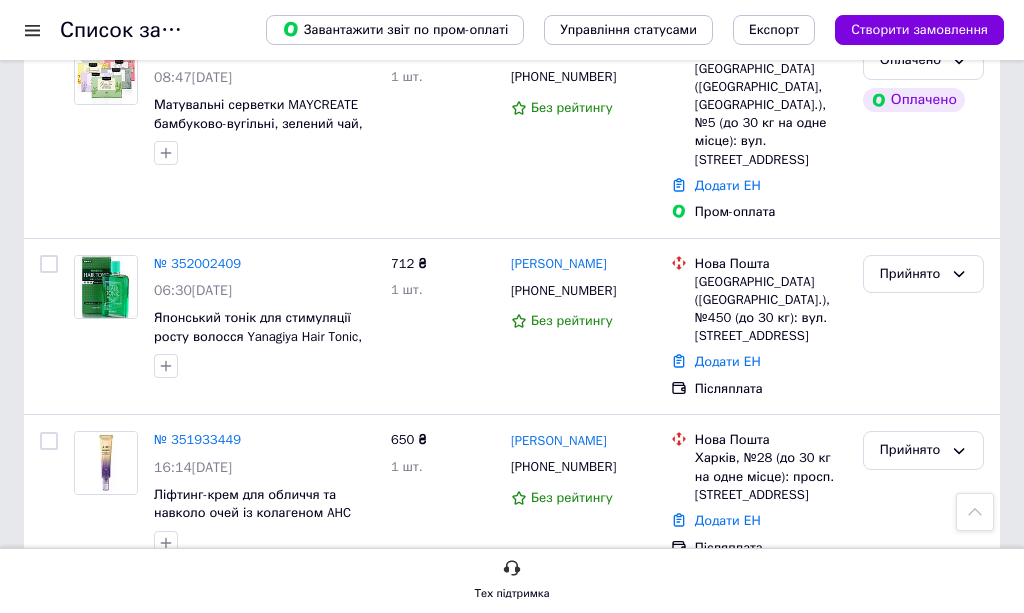click on "№ 352002409" at bounding box center [197, 263] 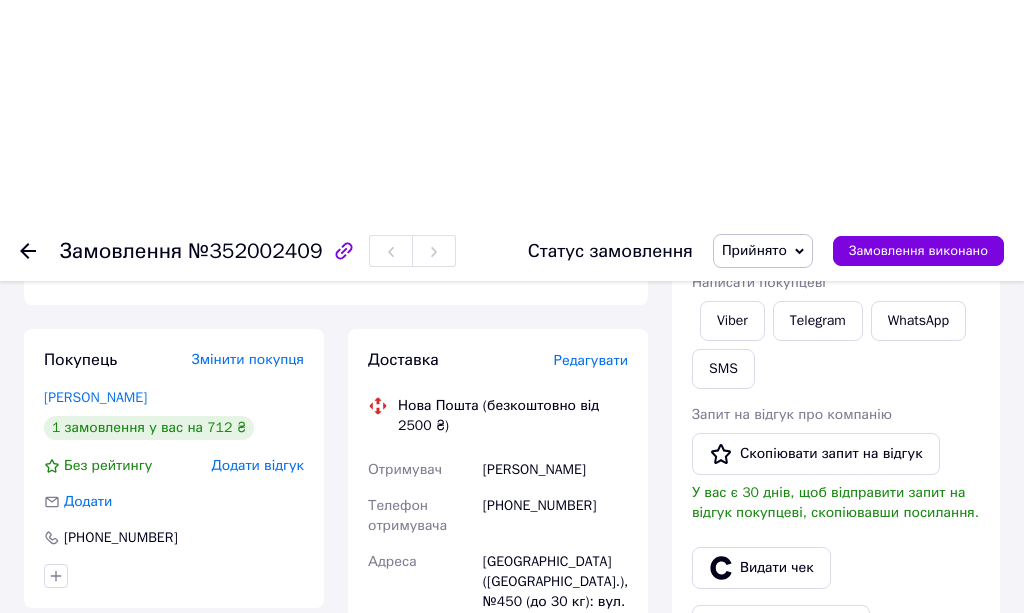 scroll, scrollTop: 0, scrollLeft: 0, axis: both 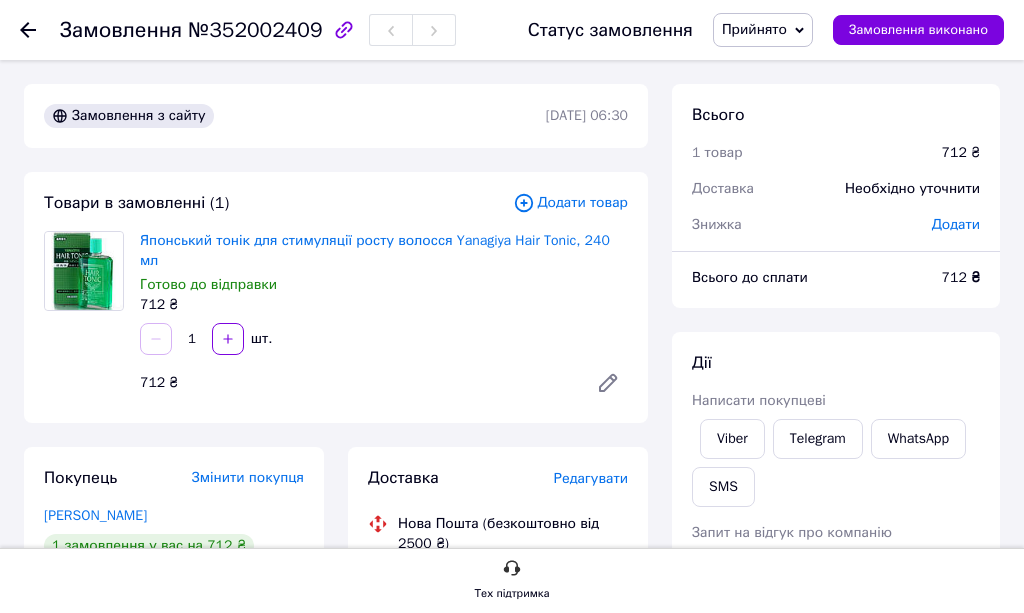 click 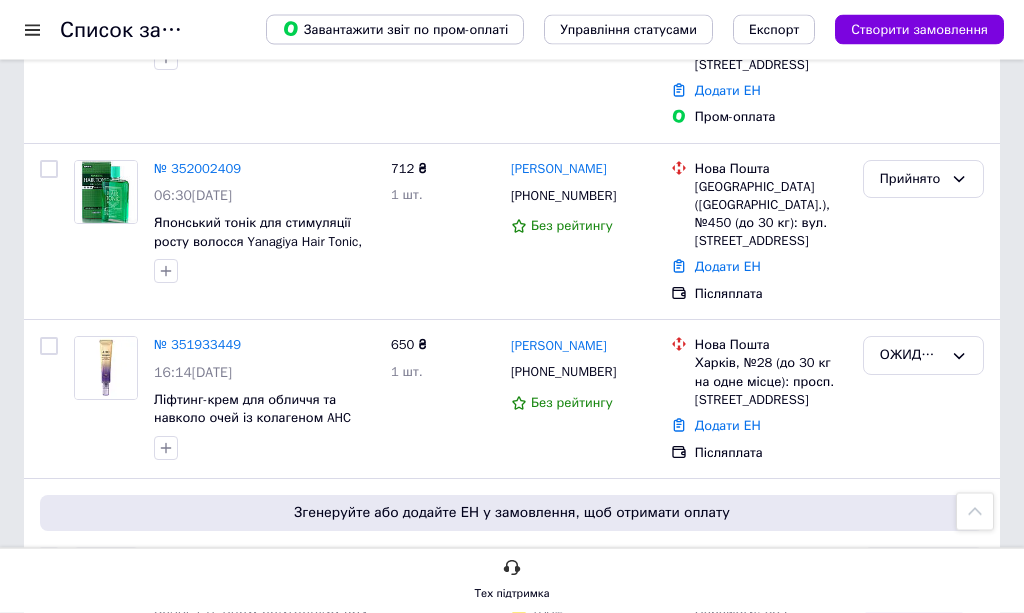 scroll, scrollTop: 582, scrollLeft: 0, axis: vertical 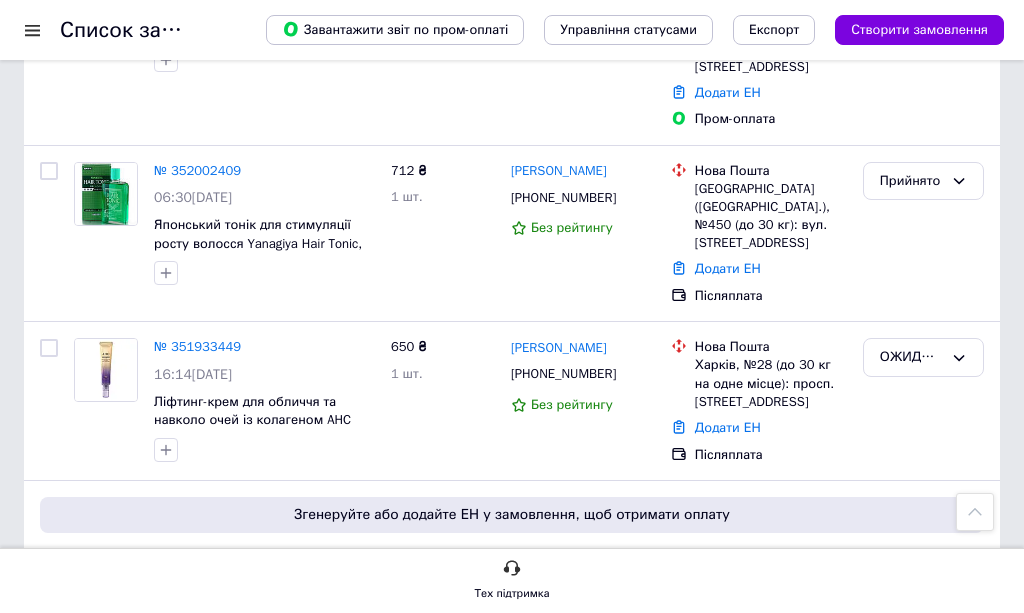 click on "№ 351925011" at bounding box center (197, 557) 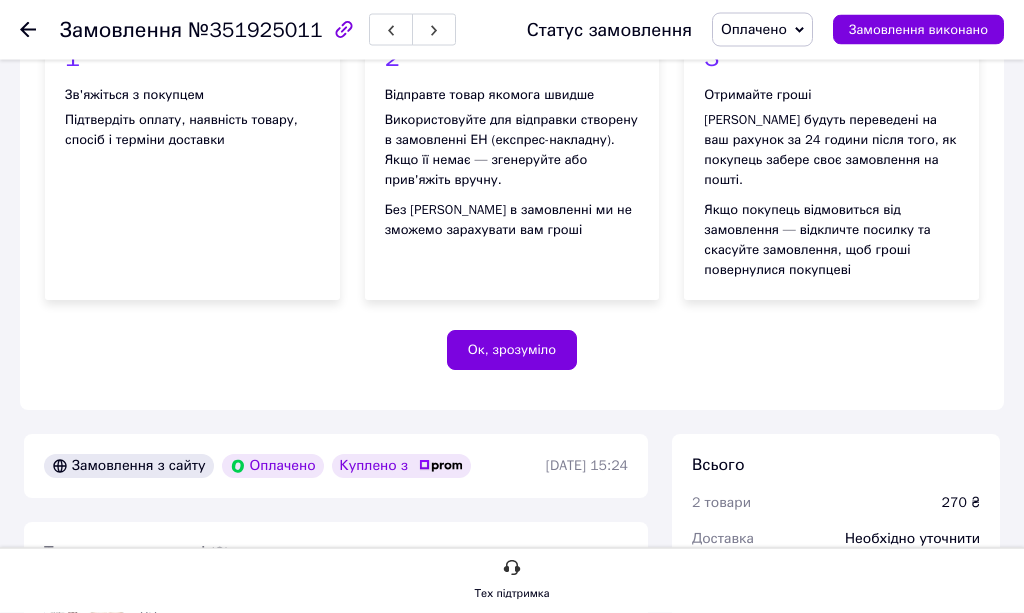 scroll, scrollTop: 208, scrollLeft: 0, axis: vertical 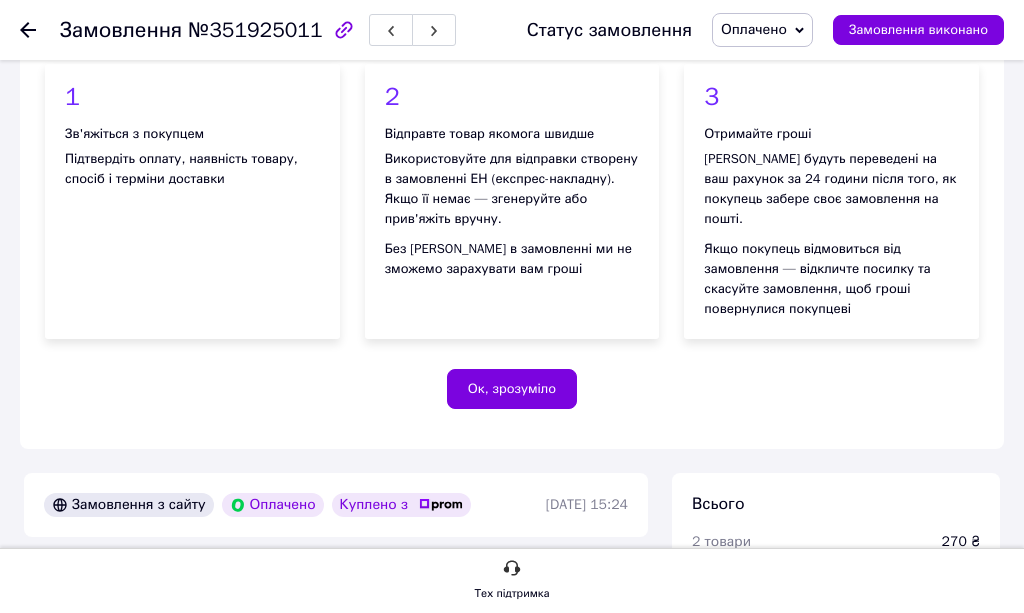 click at bounding box center (28, 30) 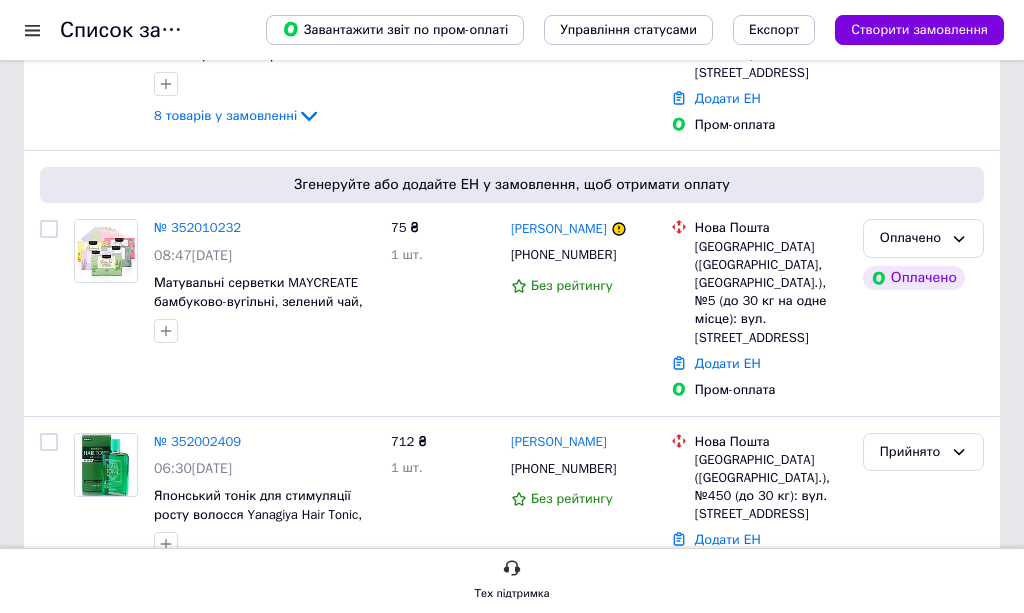 scroll, scrollTop: 315, scrollLeft: 0, axis: vertical 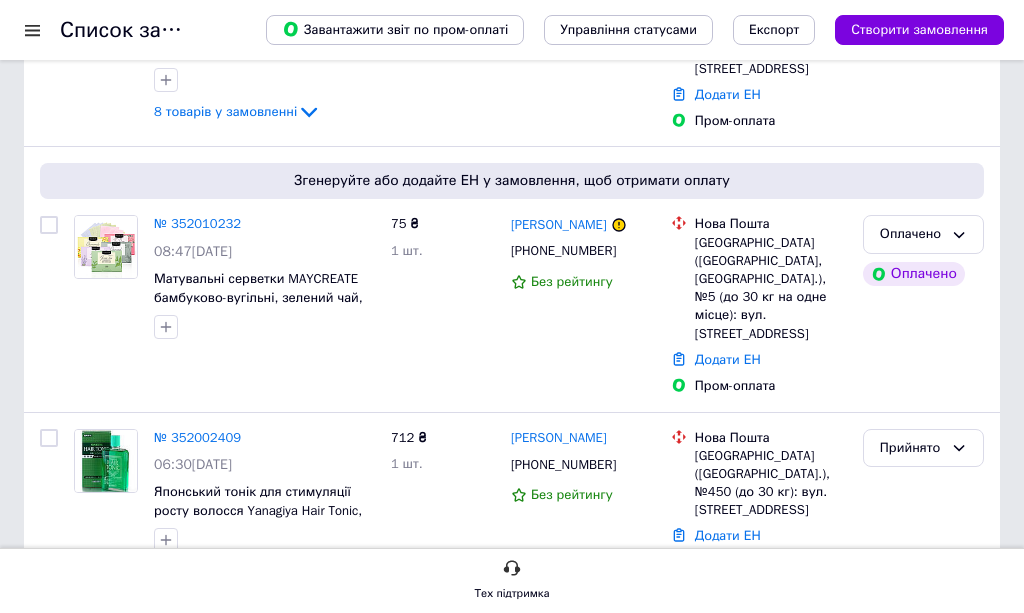 click on "Прийнято" at bounding box center (911, 448) 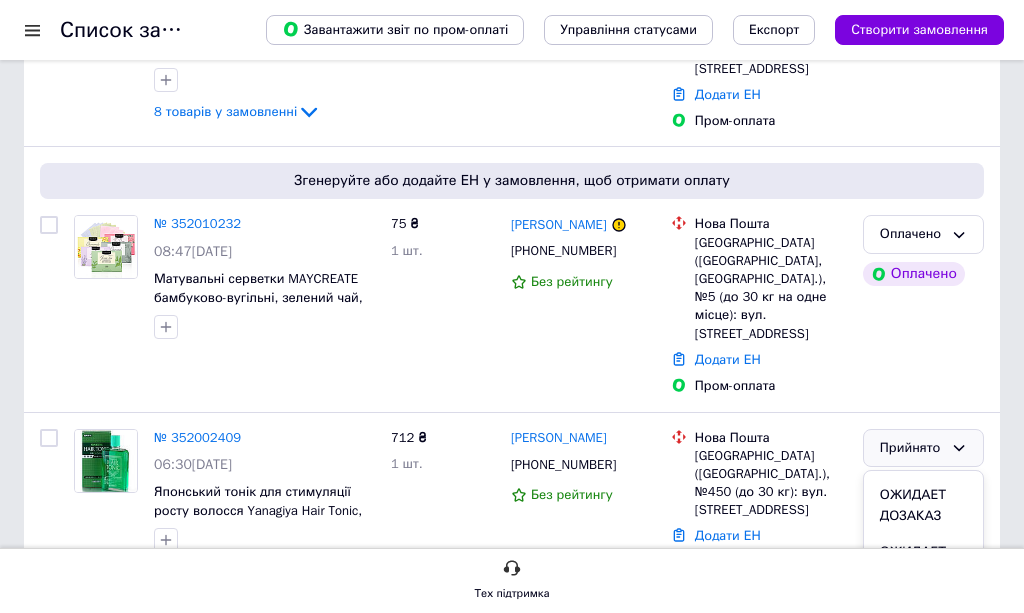 scroll, scrollTop: 166, scrollLeft: 0, axis: vertical 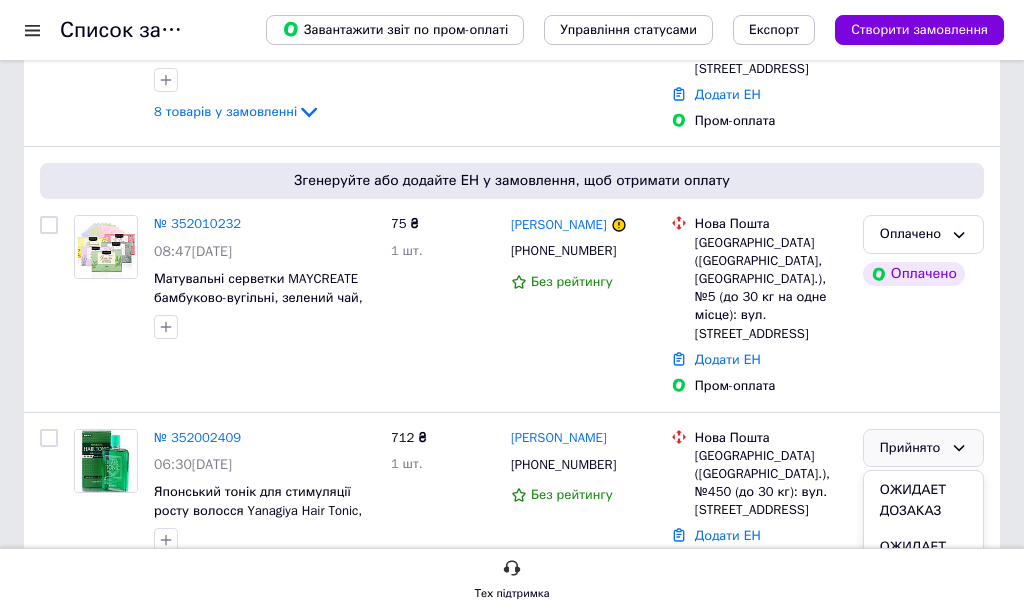 click on "ОЖИДАЕТ ОПЛАТУ" at bounding box center (923, 557) 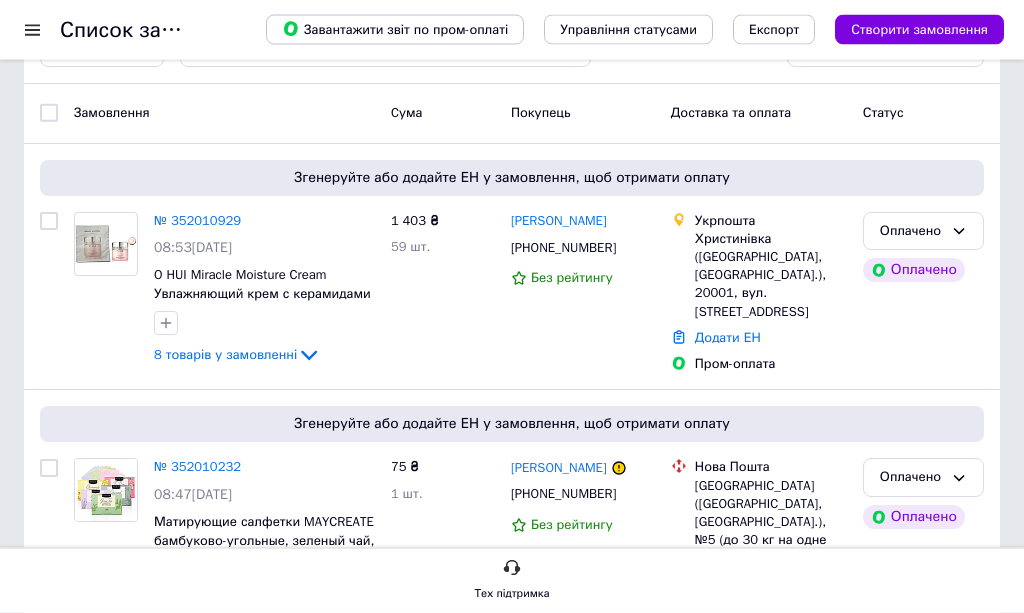 scroll, scrollTop: 67, scrollLeft: 0, axis: vertical 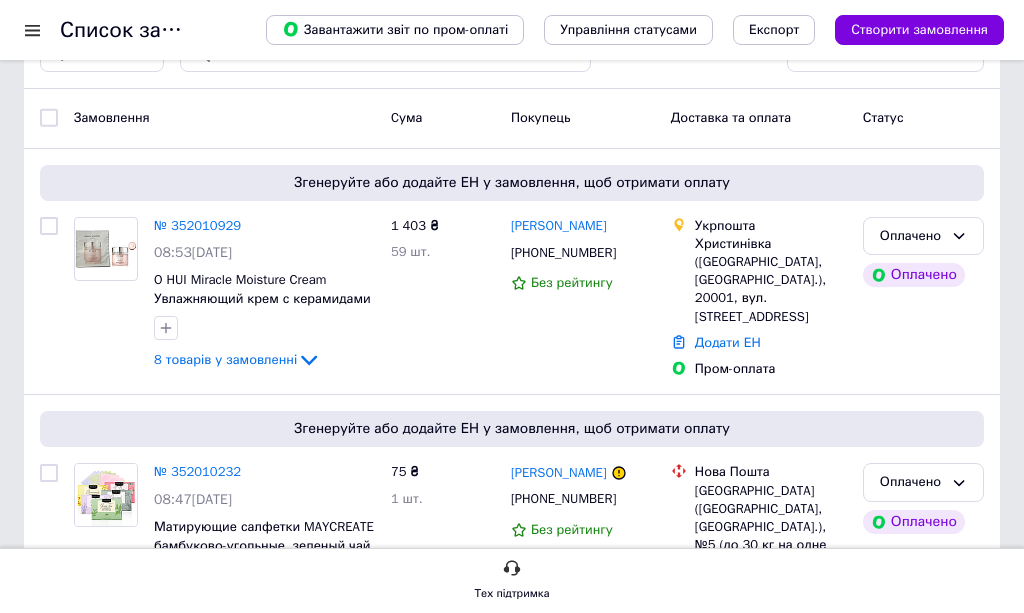 click on "№ 352010232" at bounding box center (197, 471) 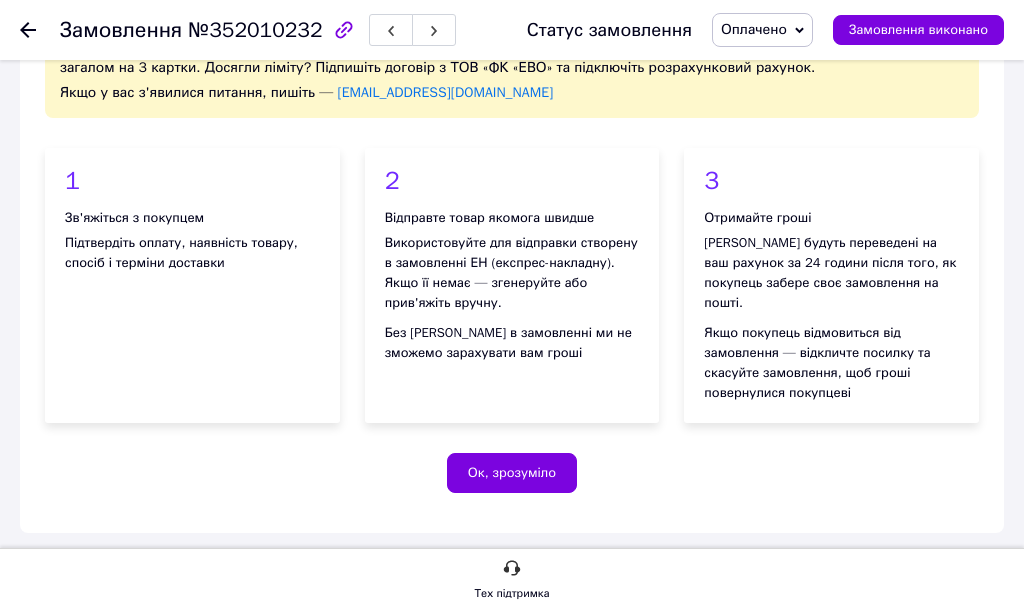 scroll, scrollTop: 123, scrollLeft: 0, axis: vertical 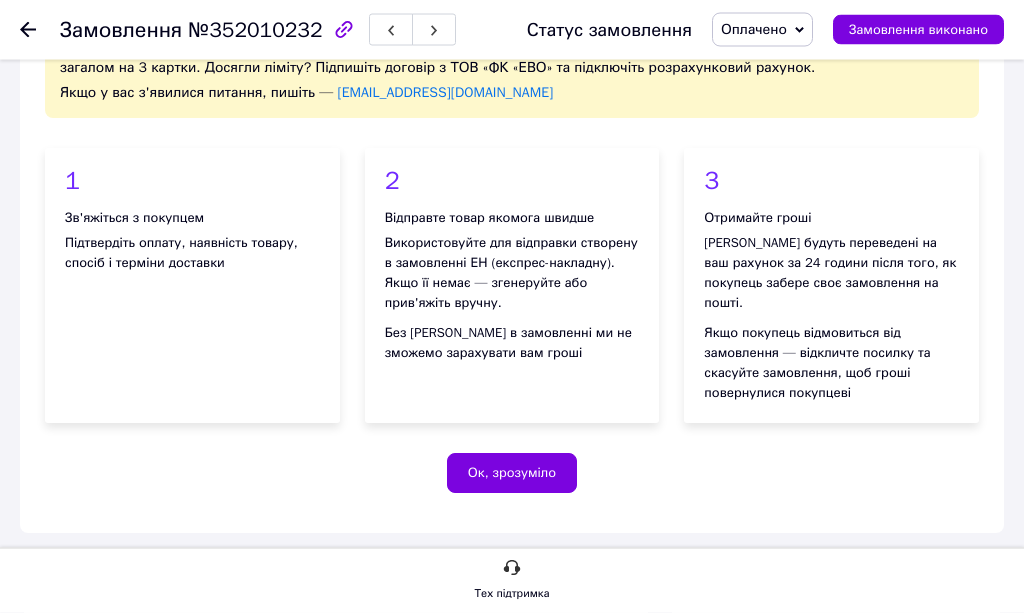 click at bounding box center (40, 30) 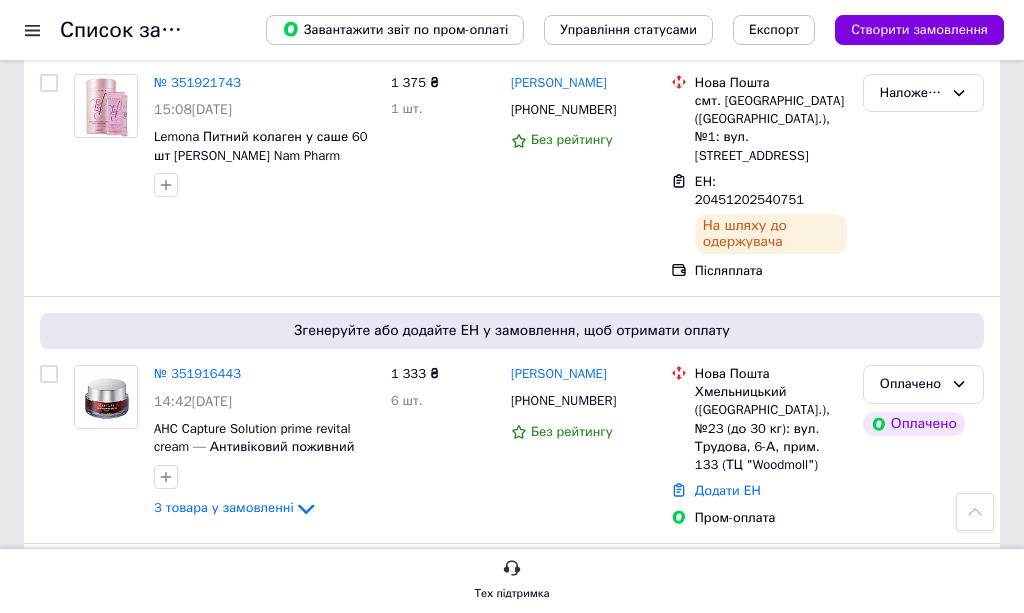 scroll, scrollTop: 1522, scrollLeft: 0, axis: vertical 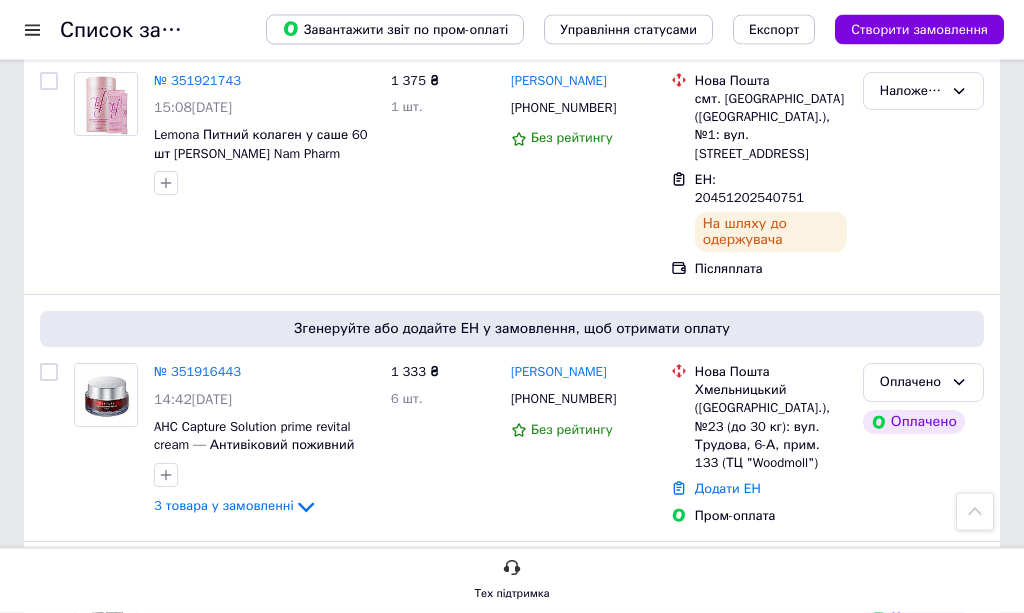 click on "14:42[DATE]" at bounding box center [193, 400] 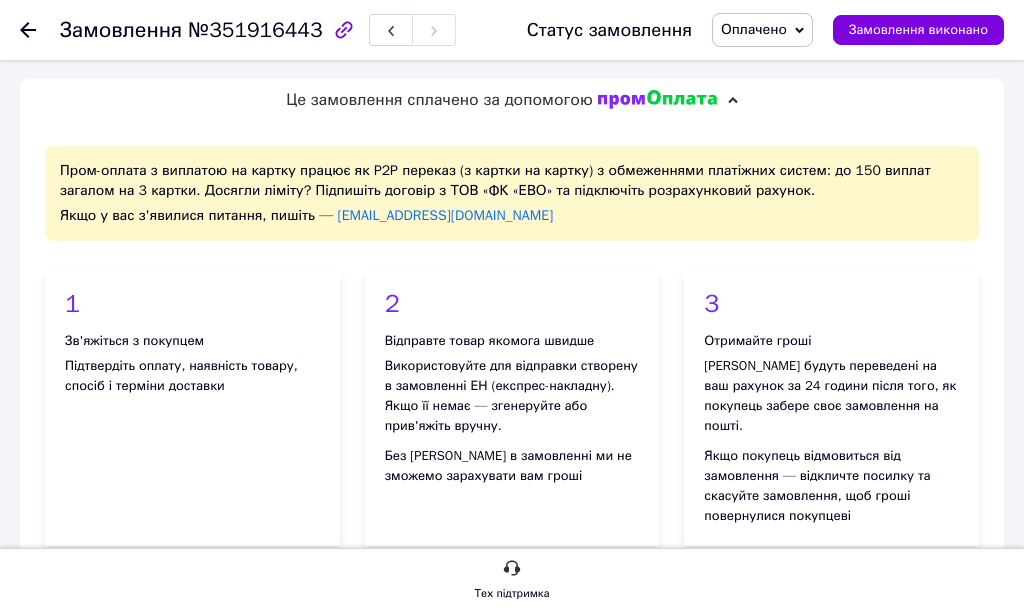 scroll, scrollTop: 0, scrollLeft: 0, axis: both 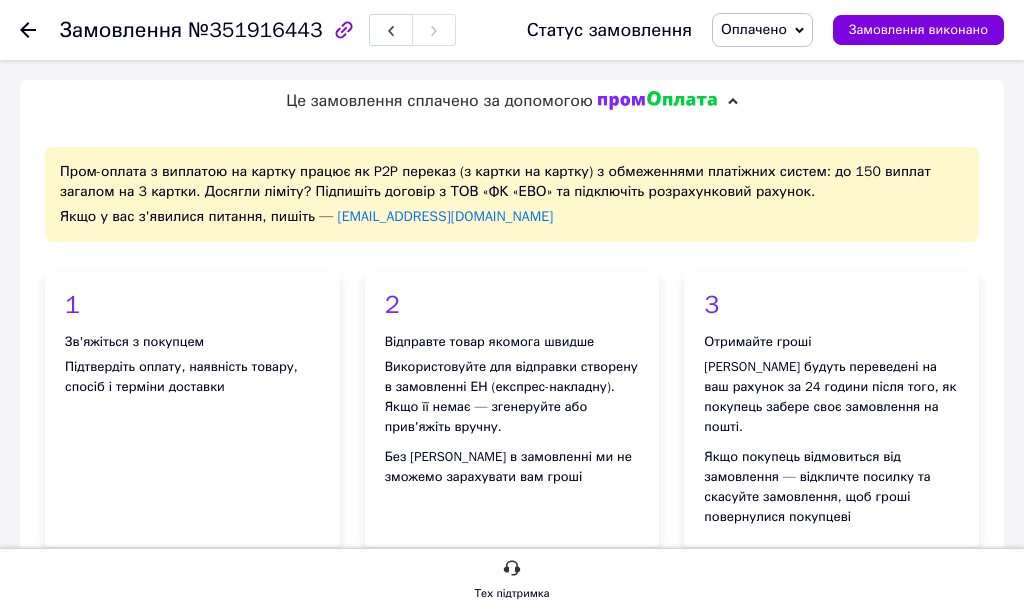 click at bounding box center (28, 30) 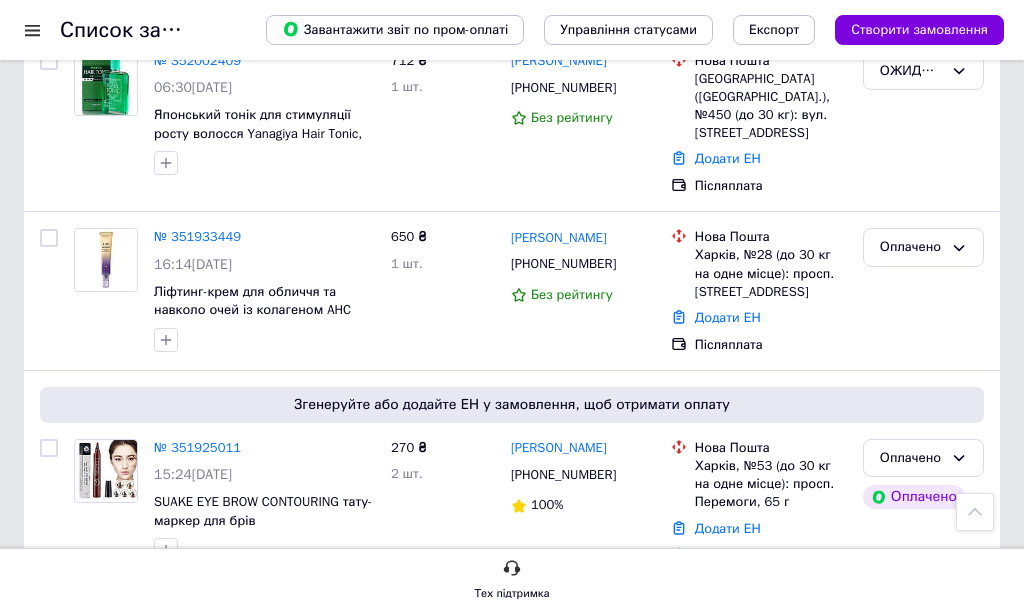scroll, scrollTop: 638, scrollLeft: 0, axis: vertical 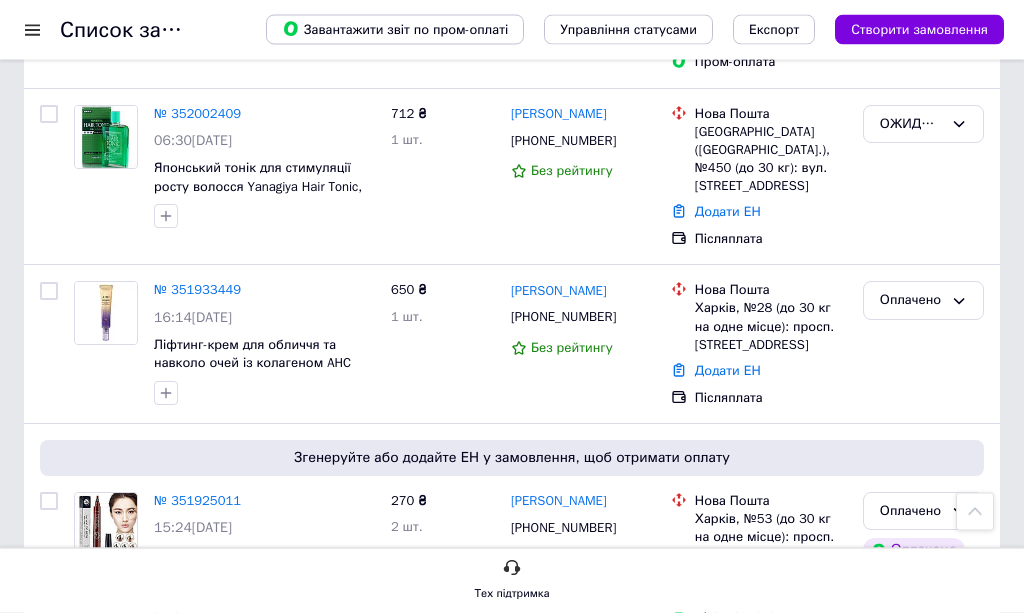 click on "№ 351925011" at bounding box center [197, 501] 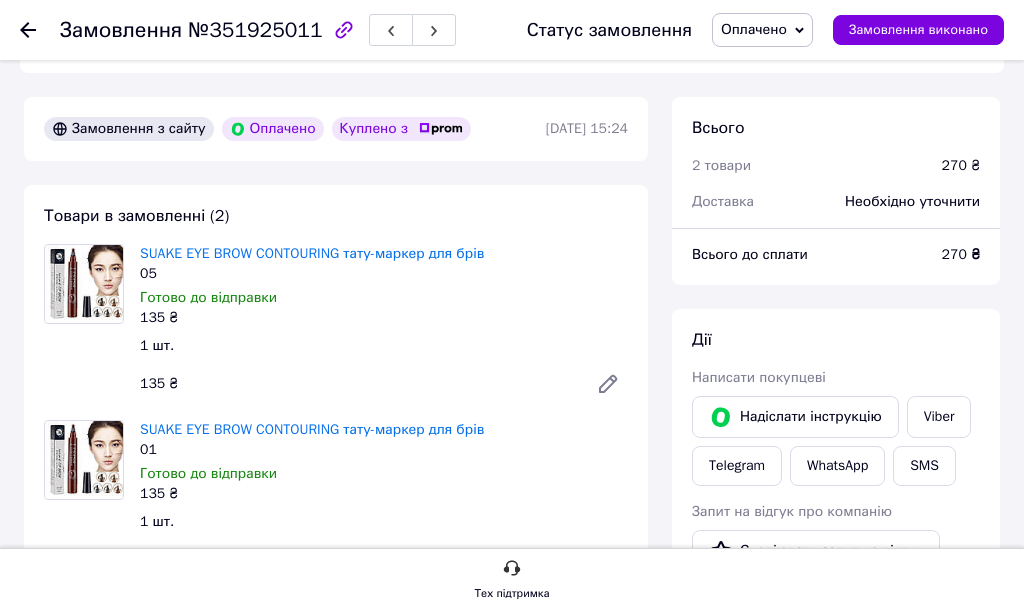 scroll, scrollTop: 582, scrollLeft: 0, axis: vertical 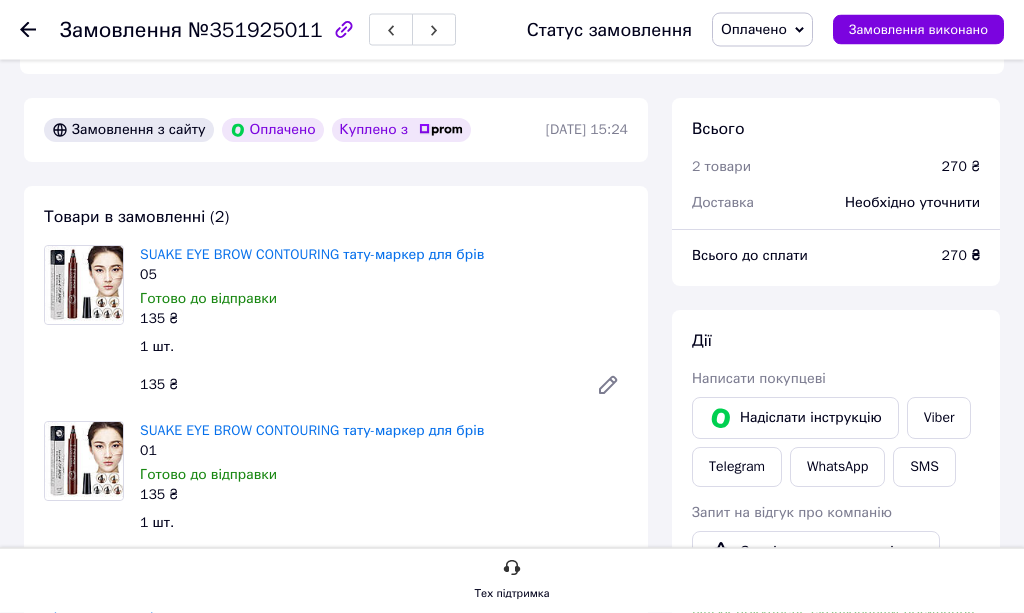 click 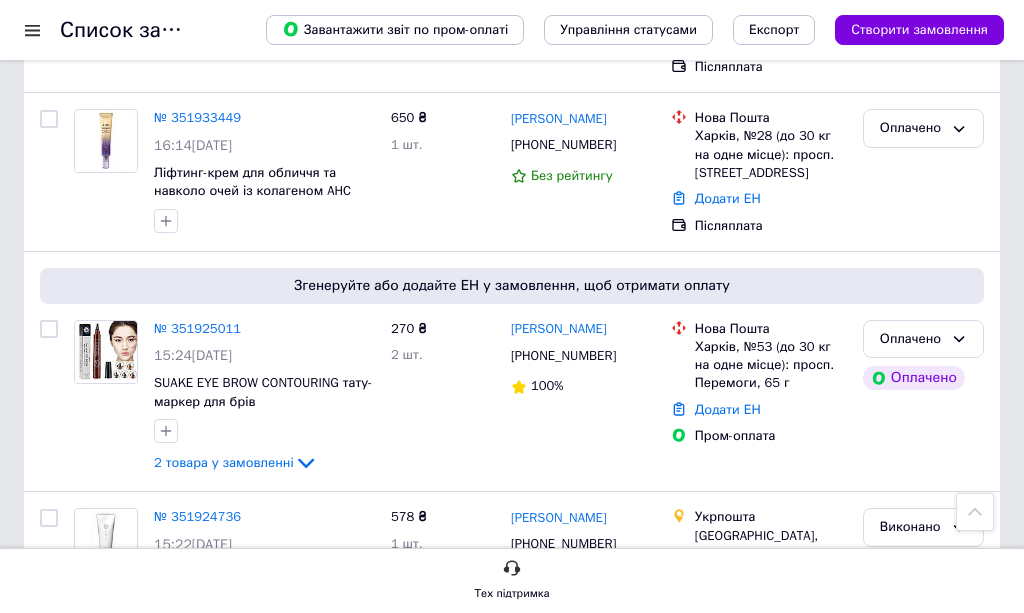 scroll, scrollTop: 829, scrollLeft: 0, axis: vertical 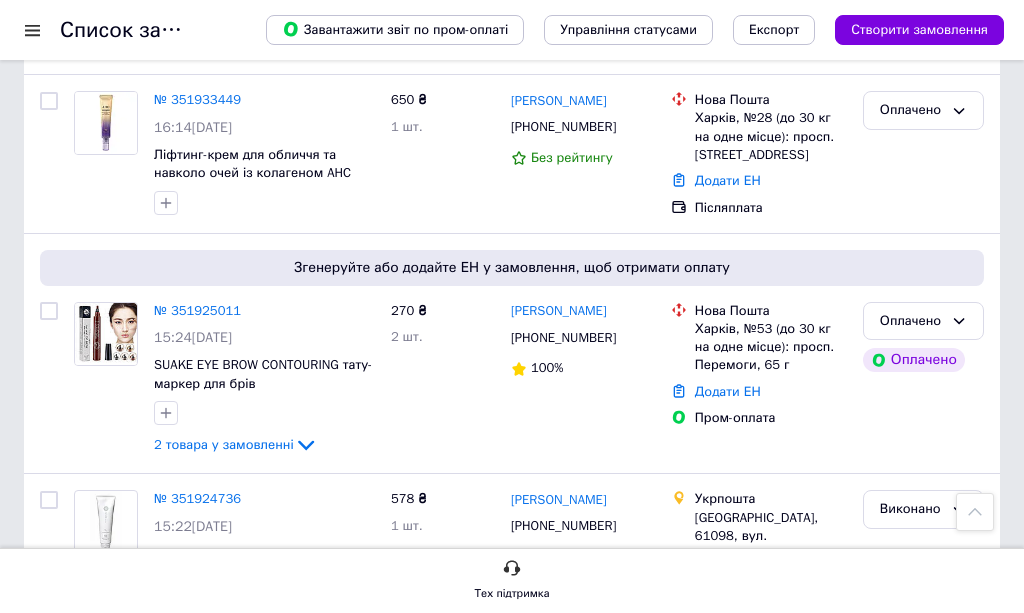 click on "№ 351925011" at bounding box center [197, 310] 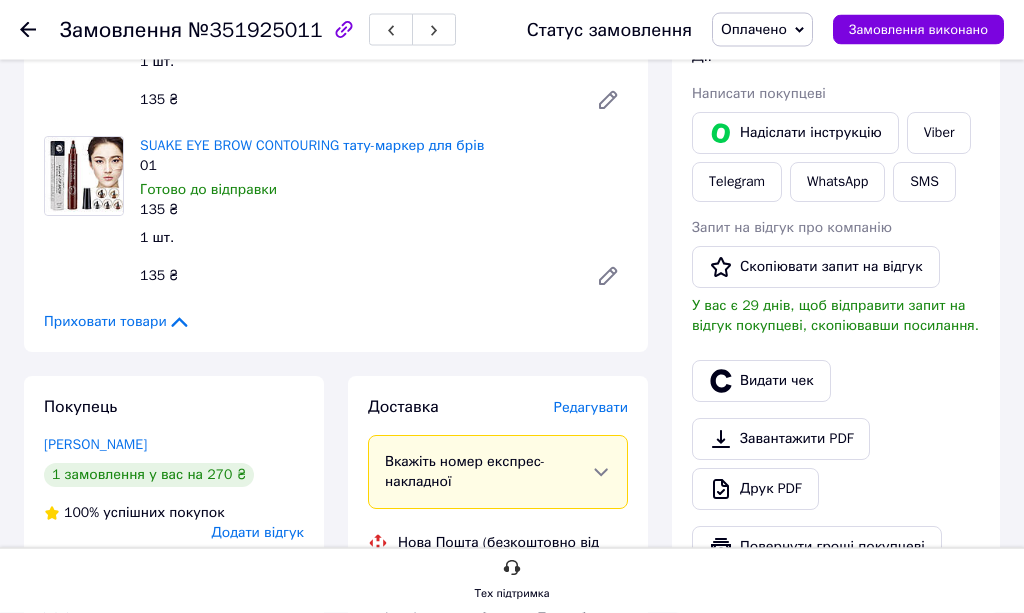 scroll, scrollTop: 996, scrollLeft: 0, axis: vertical 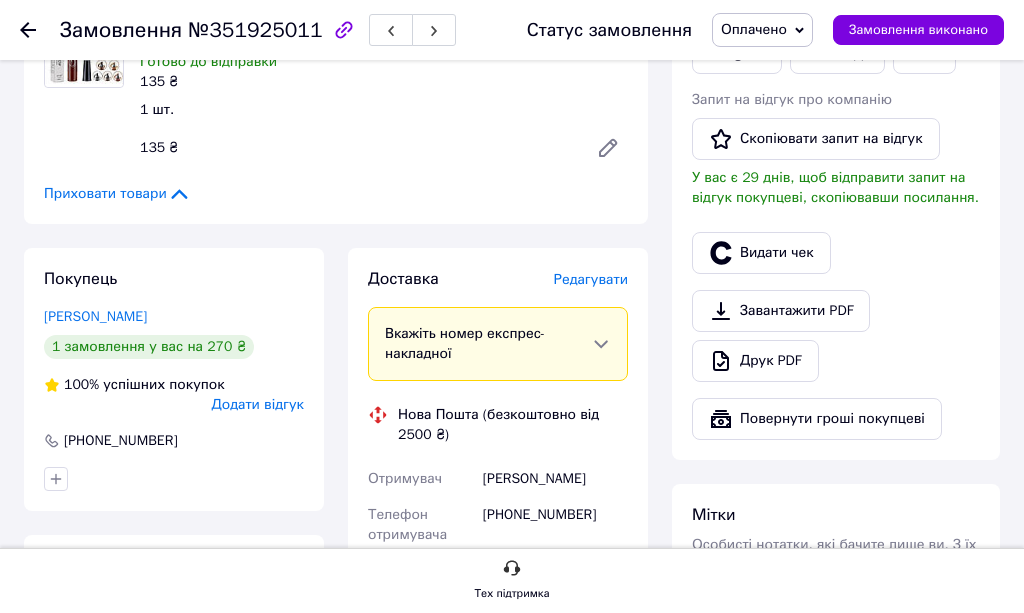 click on "Редагувати" at bounding box center [591, 279] 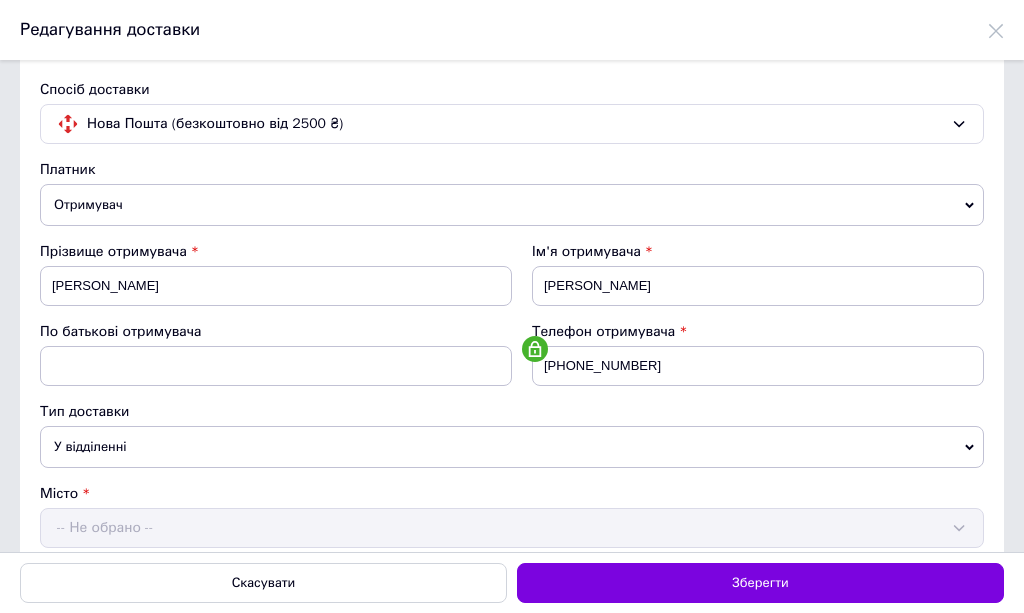 scroll, scrollTop: 0, scrollLeft: 0, axis: both 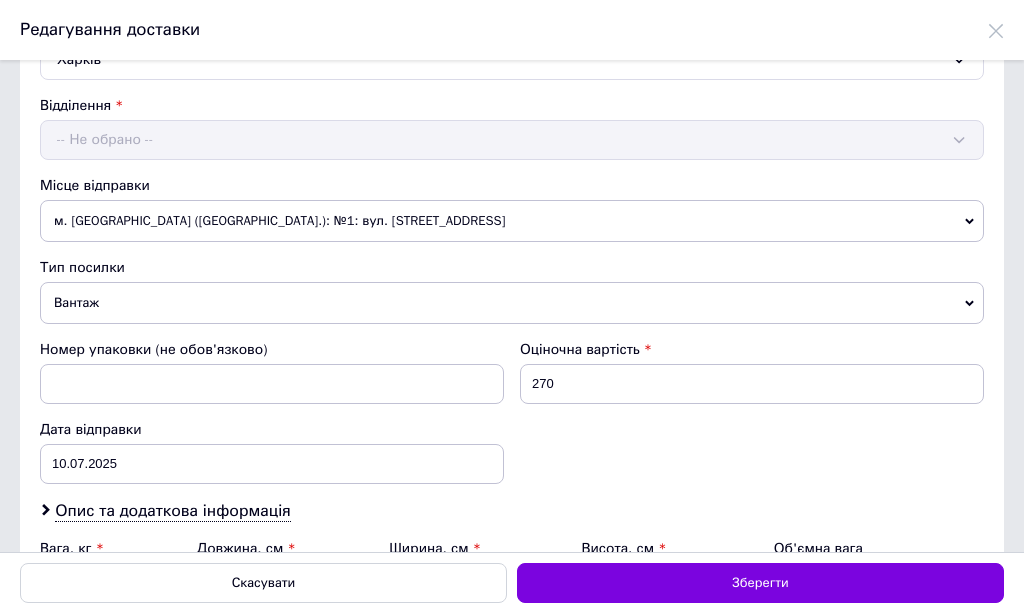 click on "м. [GEOGRAPHIC_DATA] ([GEOGRAPHIC_DATA].): №1: вул. [STREET_ADDRESS]" at bounding box center [512, 221] 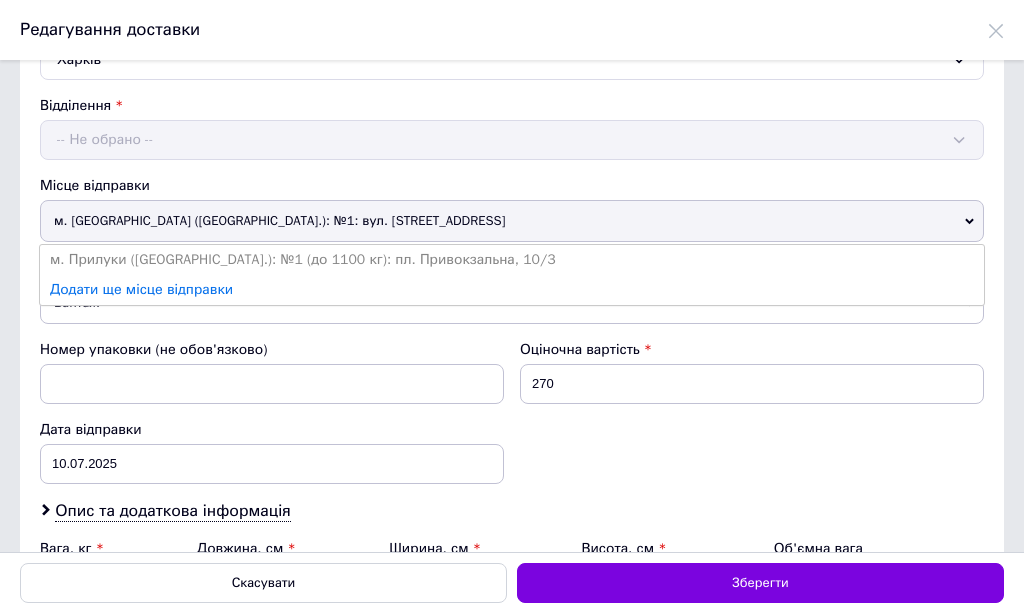 click on "м. Прилуки ([GEOGRAPHIC_DATA].): №1 (до 1100 кг): пл. Привокзальна, 10/3" at bounding box center (512, 260) 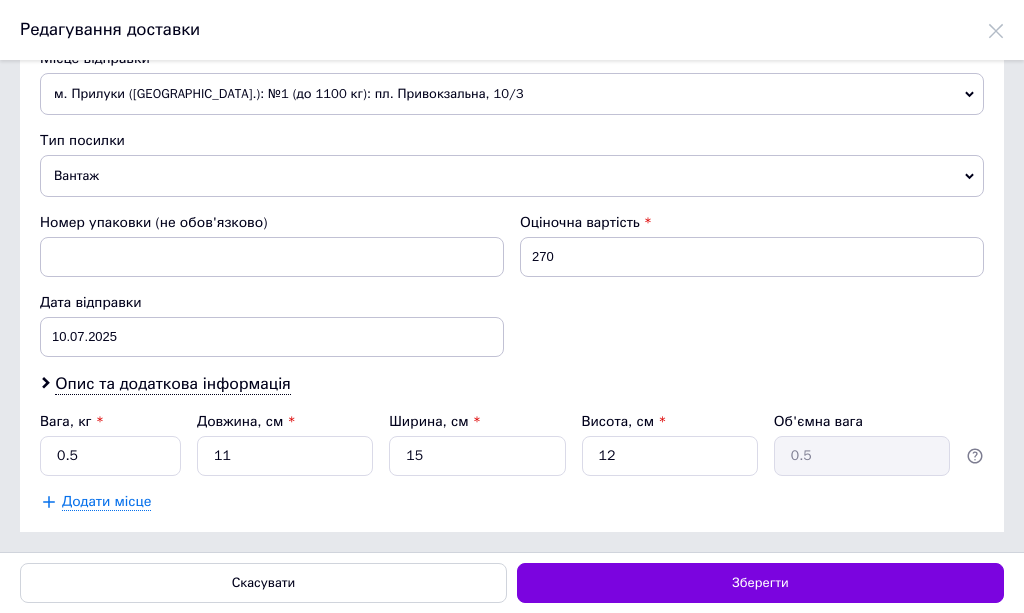 scroll, scrollTop: 594, scrollLeft: 0, axis: vertical 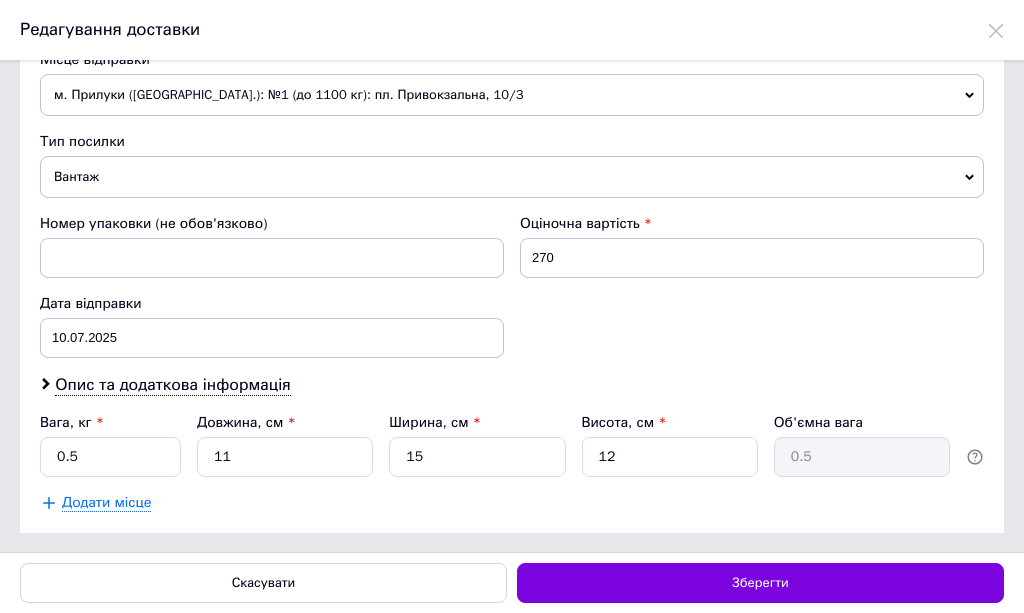 click on "Зберегти" at bounding box center [760, 583] 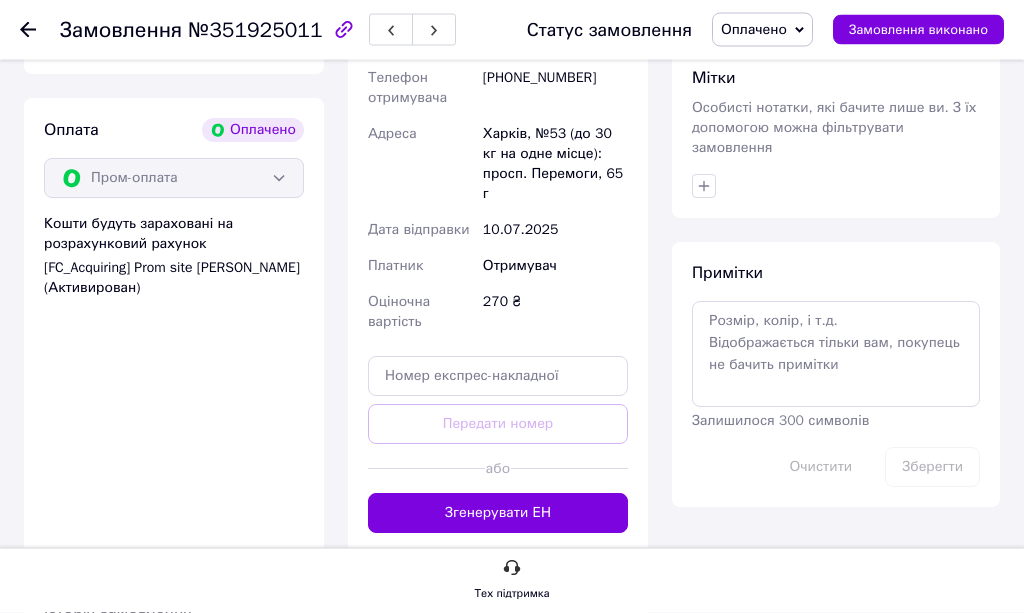 scroll, scrollTop: 1432, scrollLeft: 0, axis: vertical 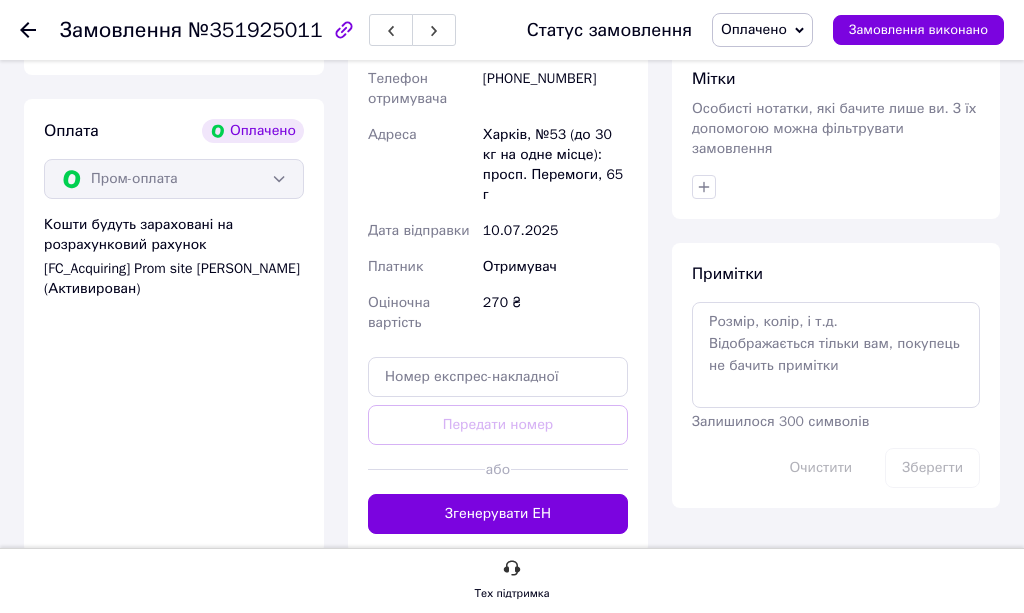 click on "Згенерувати ЕН" at bounding box center (498, 514) 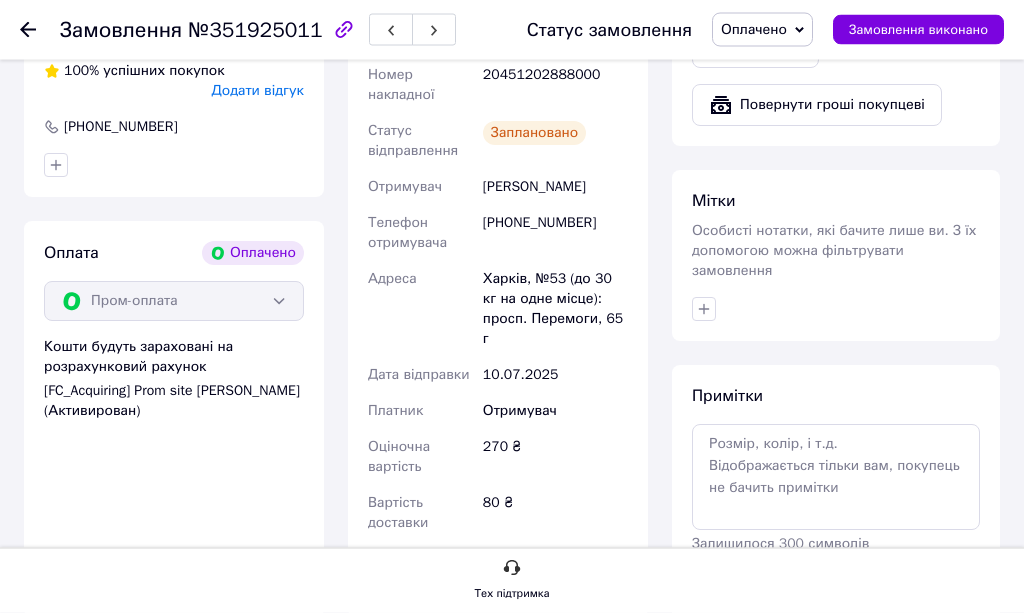 scroll, scrollTop: 1312, scrollLeft: 0, axis: vertical 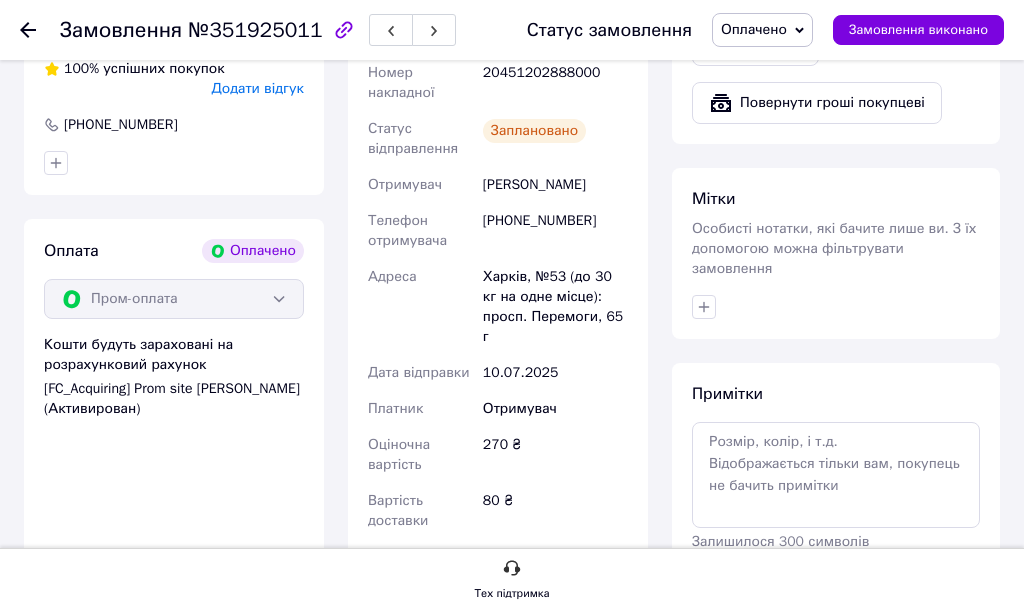 click at bounding box center [40, 30] 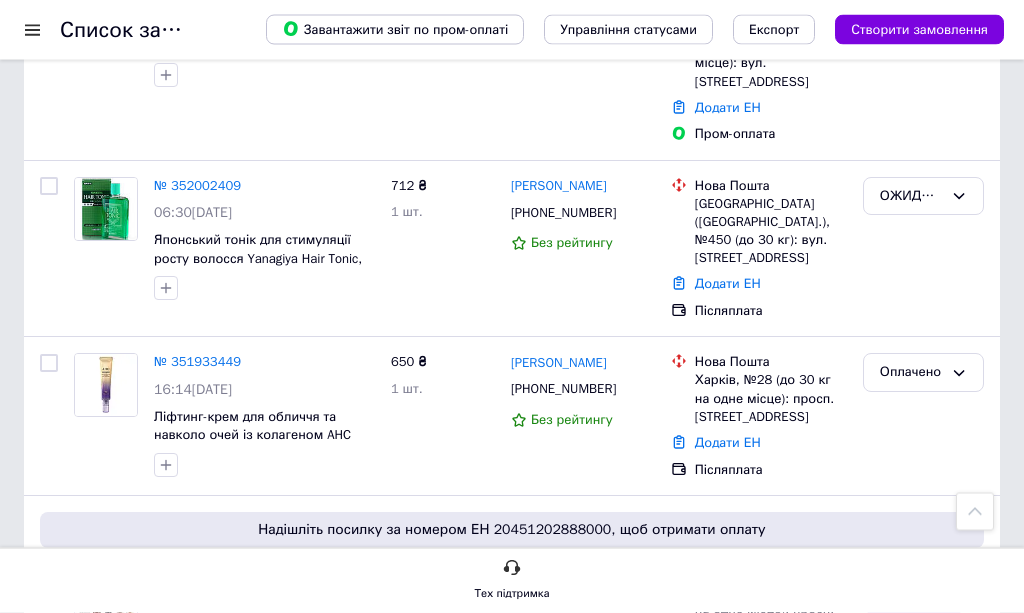 scroll, scrollTop: 544, scrollLeft: 0, axis: vertical 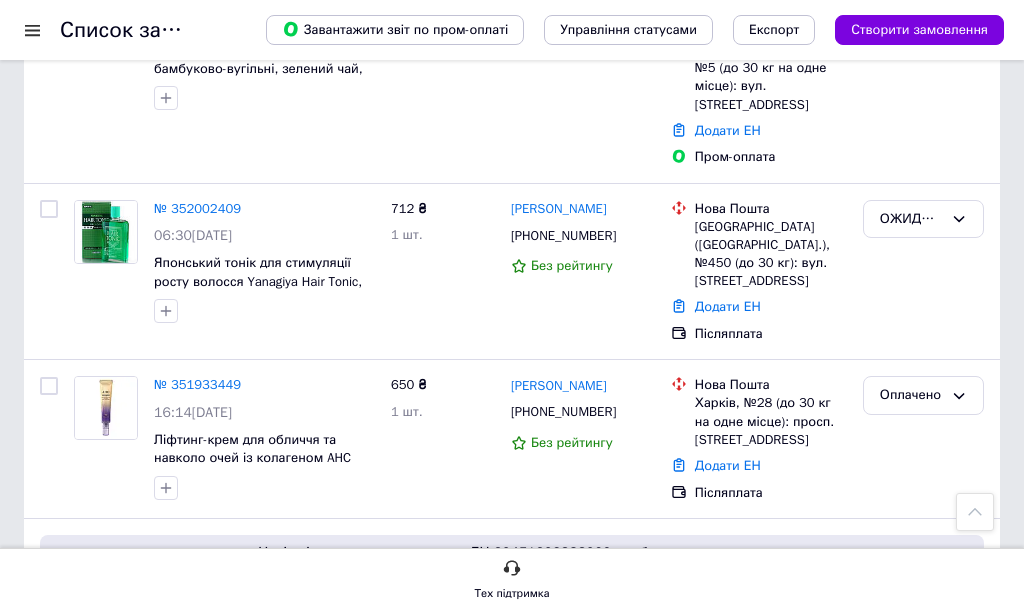 click on "№ 351933449" at bounding box center [197, 384] 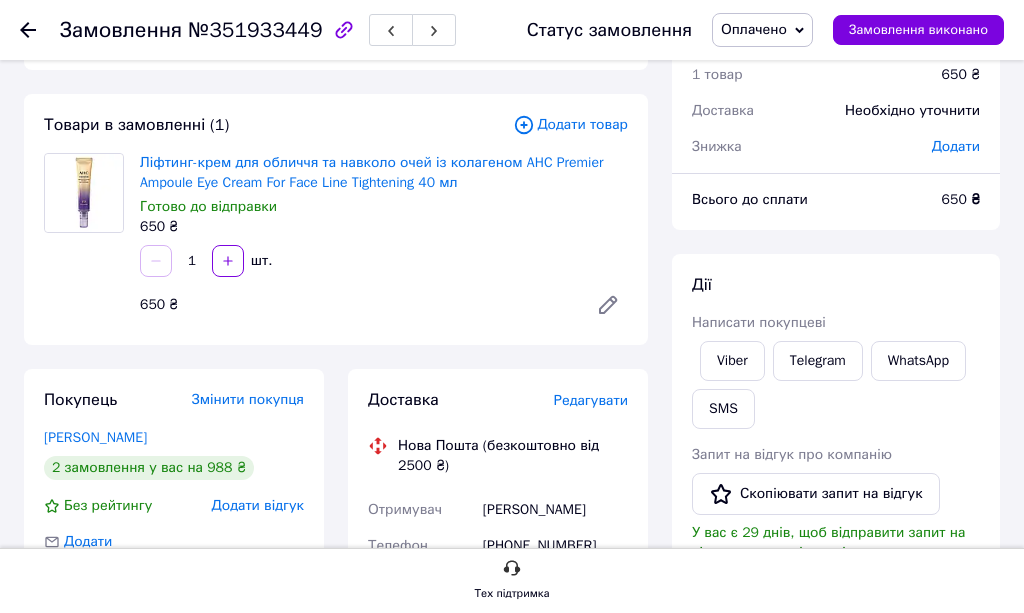 scroll, scrollTop: 80, scrollLeft: 0, axis: vertical 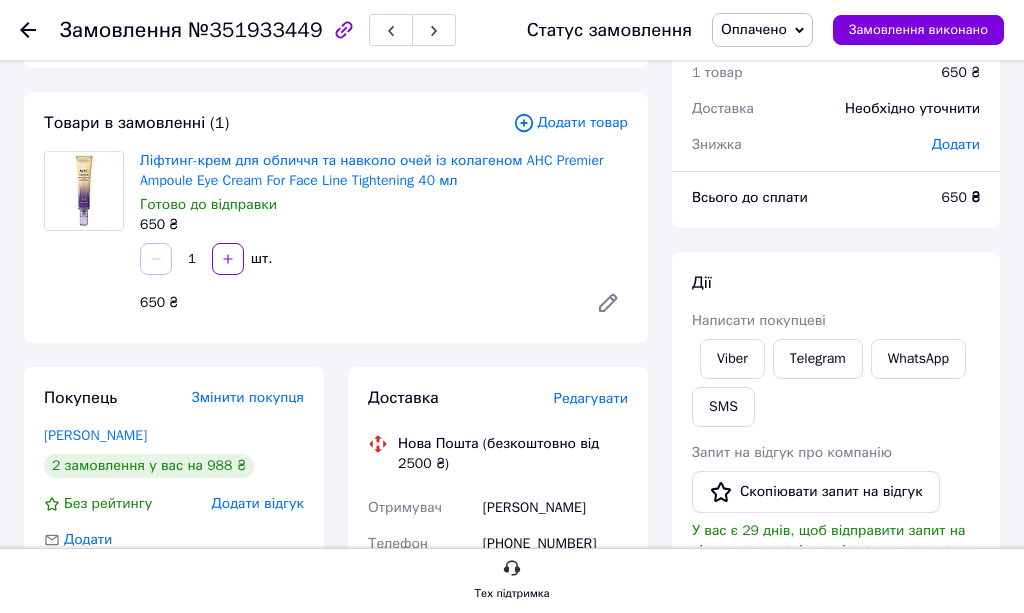 click on "Редагувати" at bounding box center (591, 398) 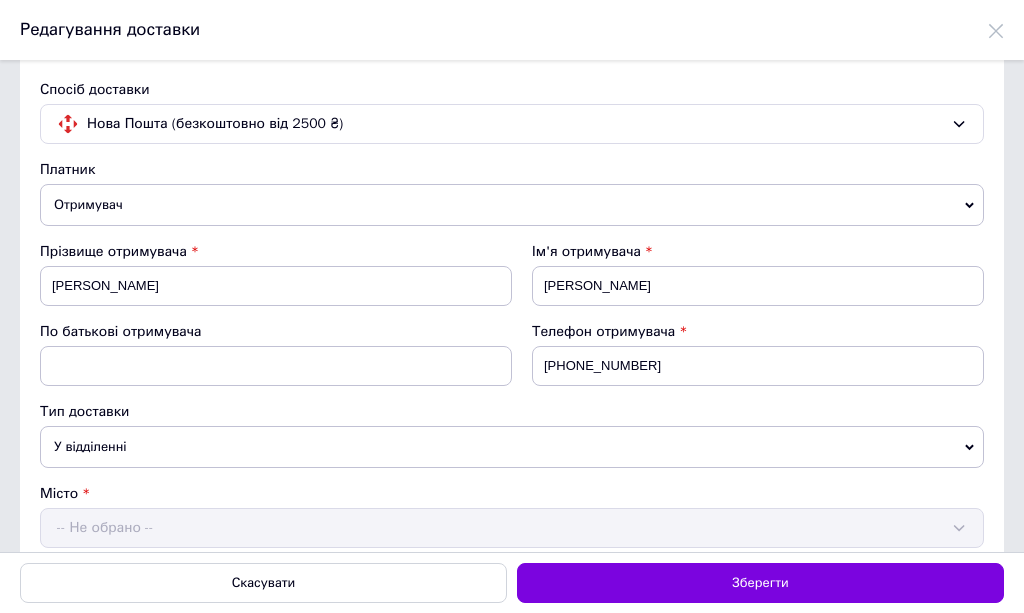 scroll, scrollTop: 0, scrollLeft: 0, axis: both 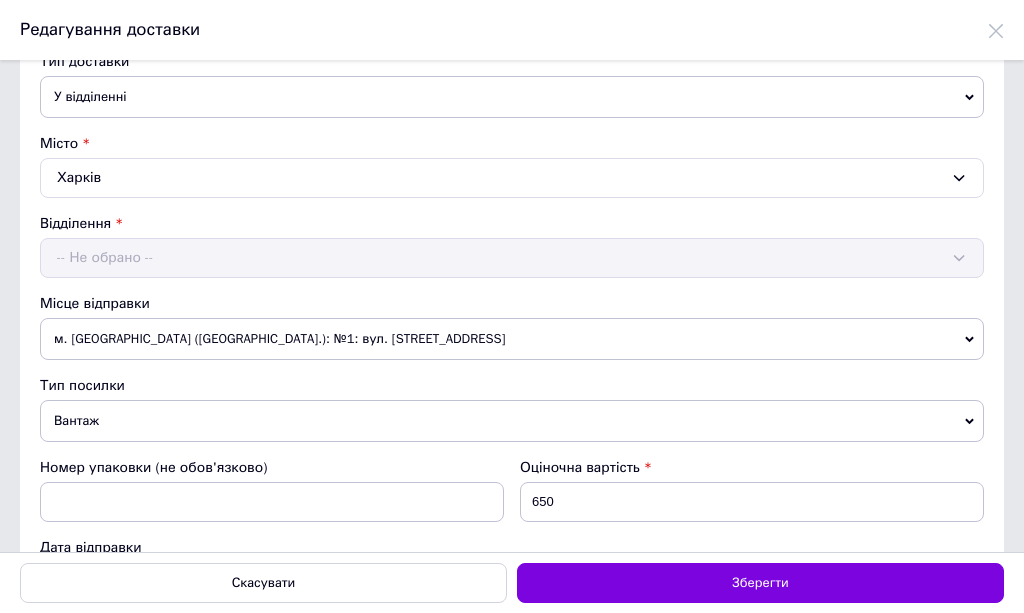 click on "м. [GEOGRAPHIC_DATA] ([GEOGRAPHIC_DATA].): №1: вул. [STREET_ADDRESS]" at bounding box center [512, 339] 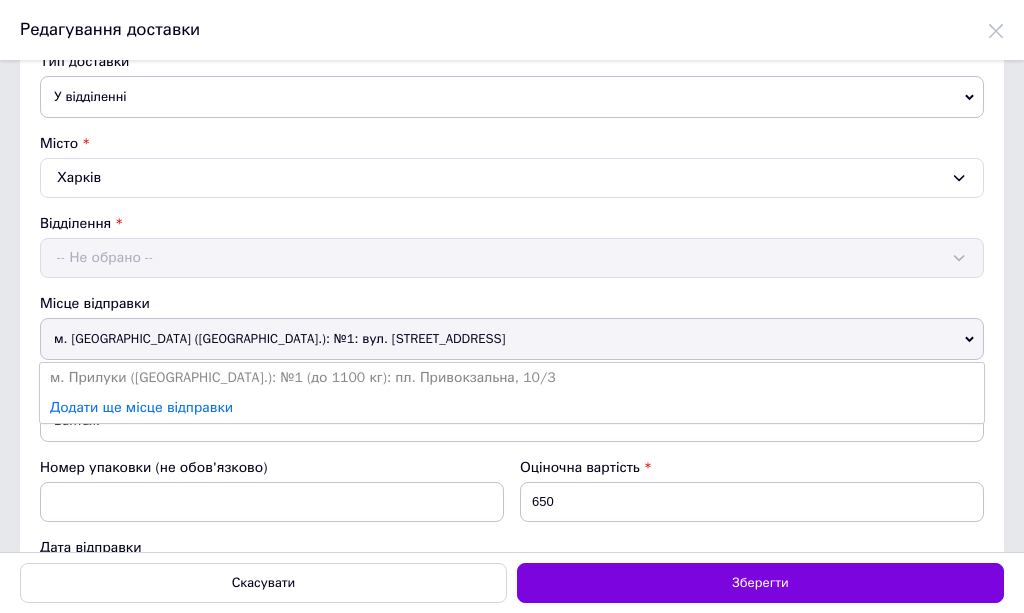 click on "м. Прилуки ([GEOGRAPHIC_DATA].): №1 (до 1100 кг): пл. Привокзальна, 10/3" at bounding box center [512, 378] 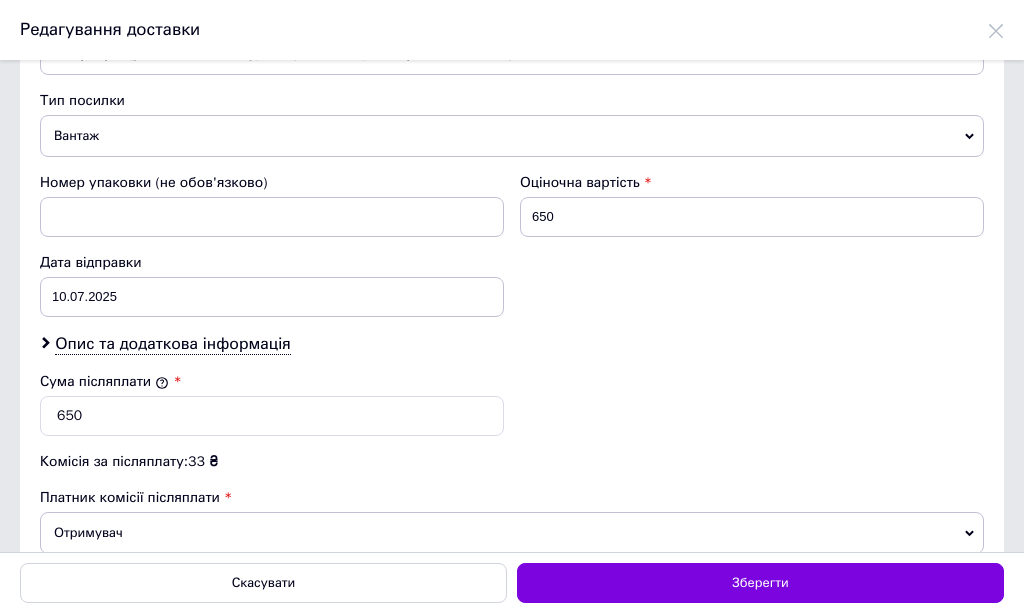 scroll, scrollTop: 636, scrollLeft: 0, axis: vertical 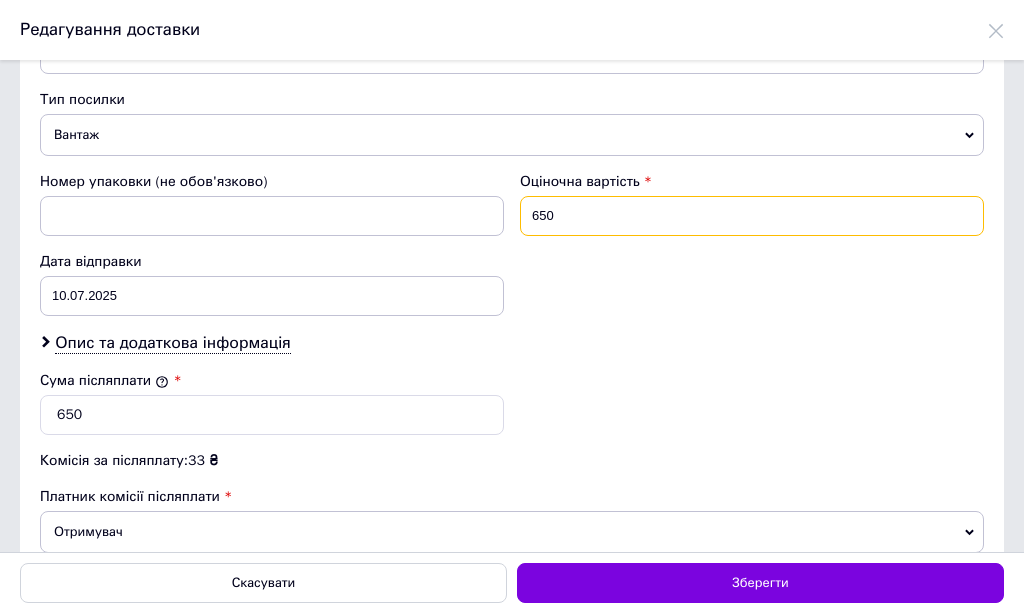 click on "650" at bounding box center [752, 216] 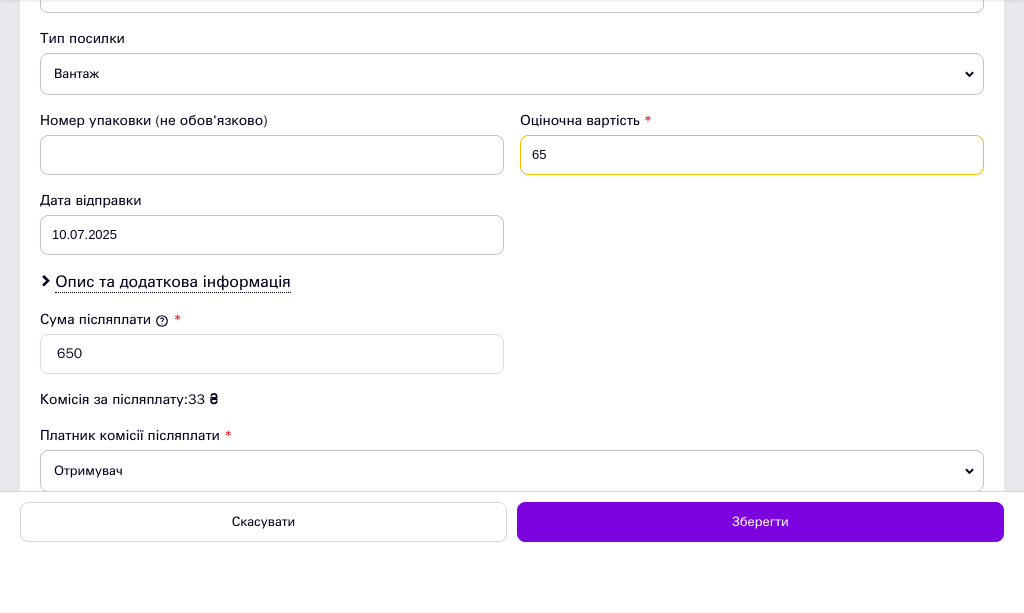 type on "6" 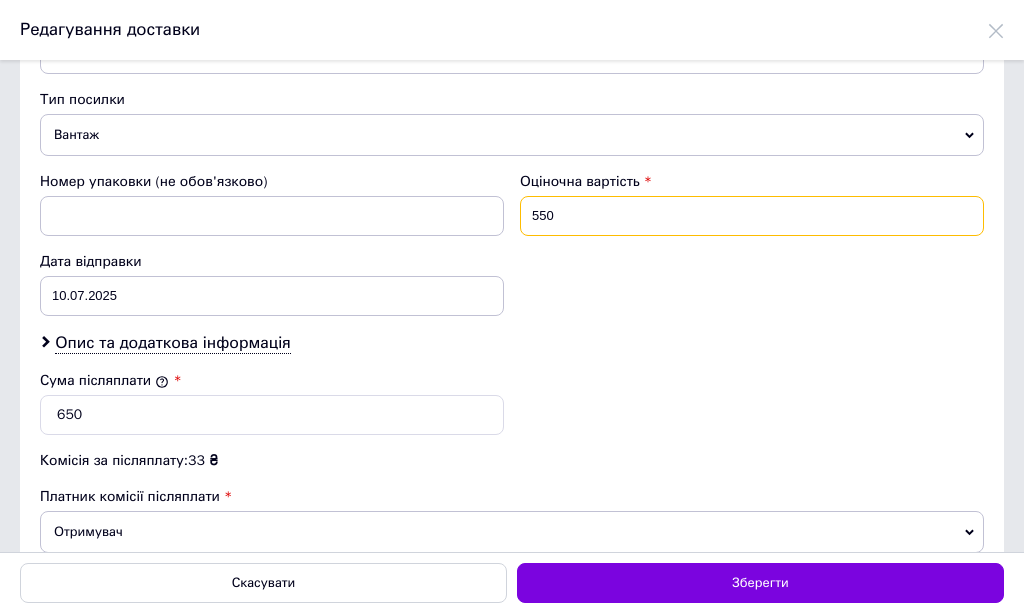 type on "550" 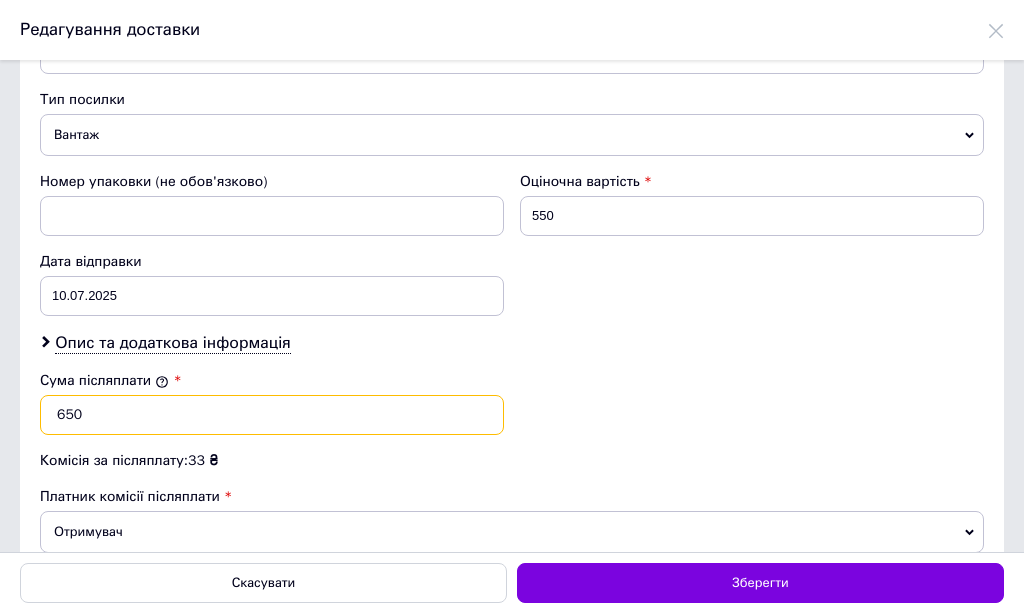 click on "650" at bounding box center [272, 415] 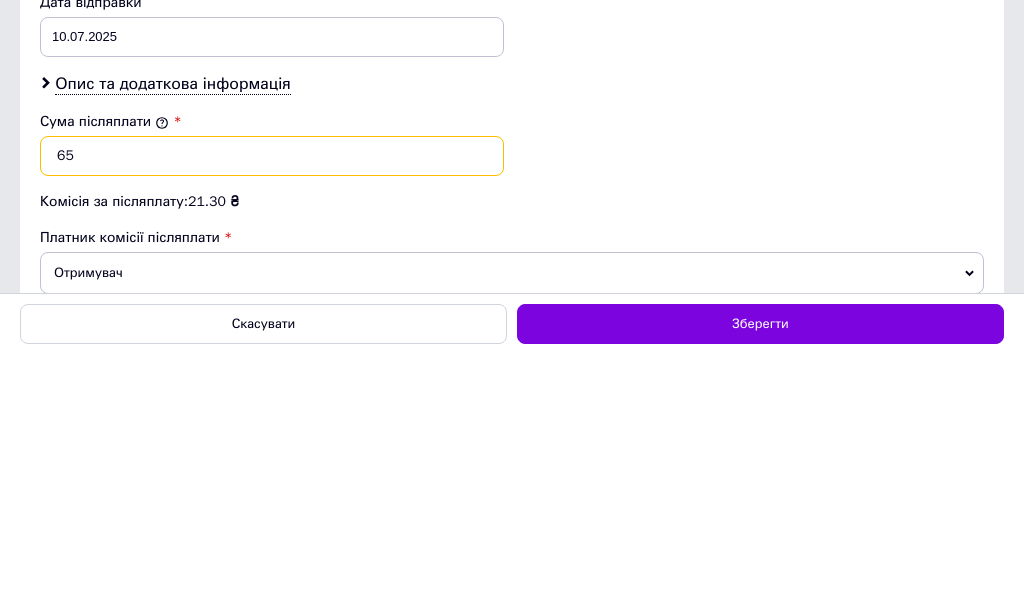 type on "6" 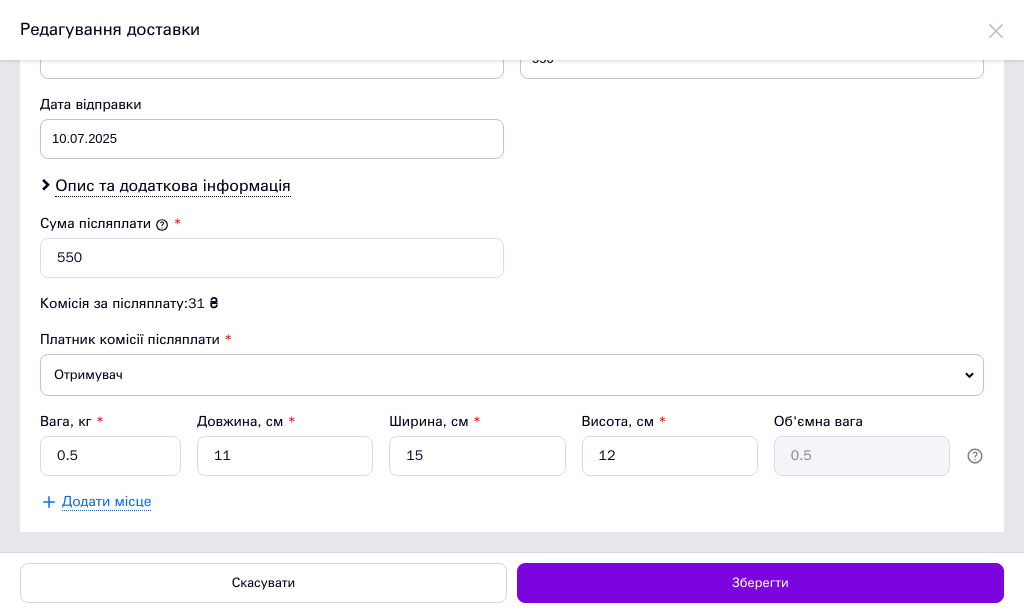 scroll, scrollTop: 792, scrollLeft: 0, axis: vertical 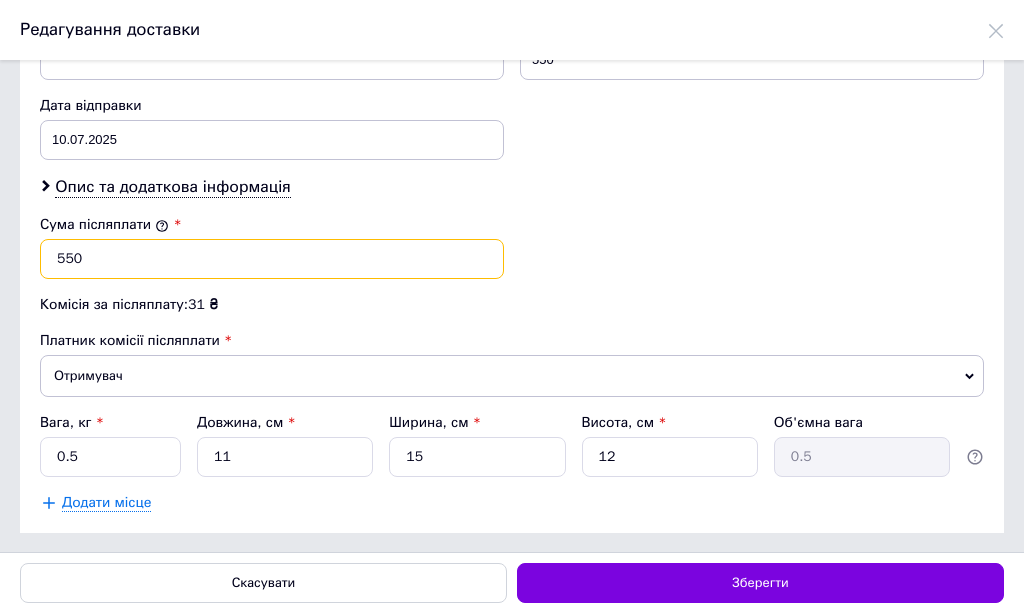 type on "550" 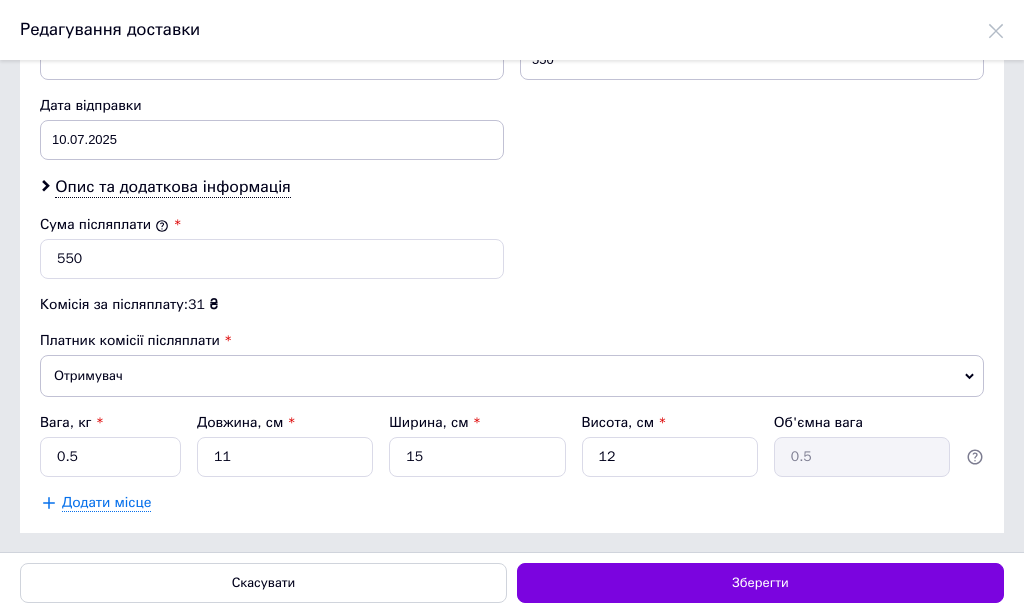 click on "Зберегти" at bounding box center (760, 583) 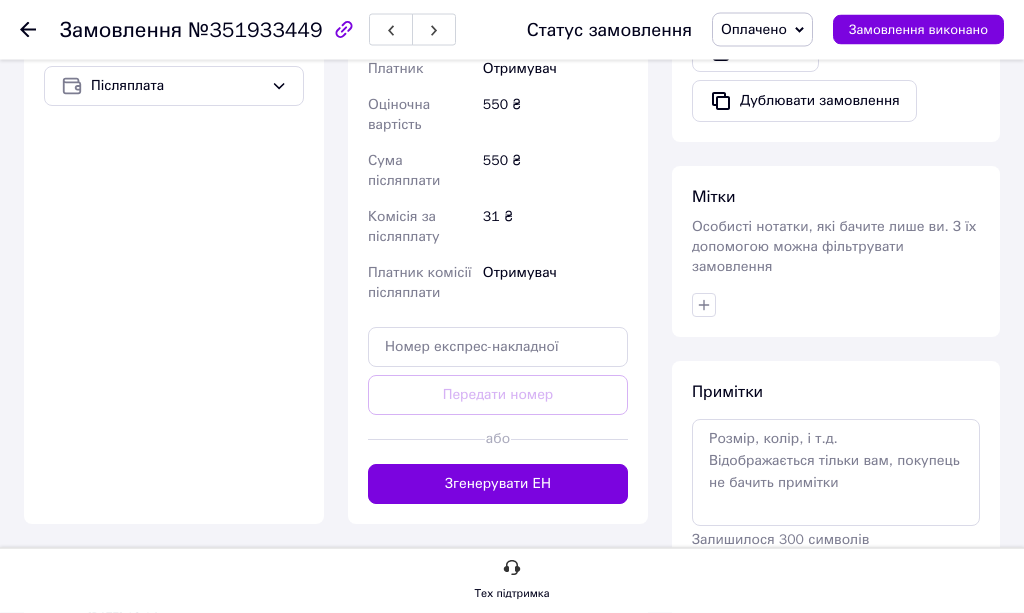 scroll, scrollTop: 743, scrollLeft: 0, axis: vertical 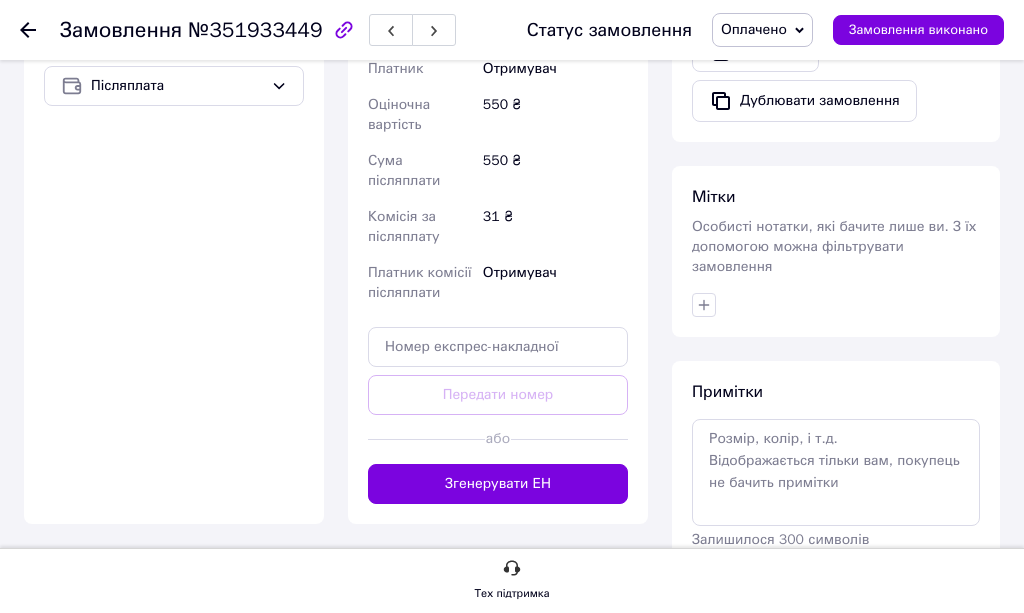 click on "Згенерувати ЕН" at bounding box center [498, 484] 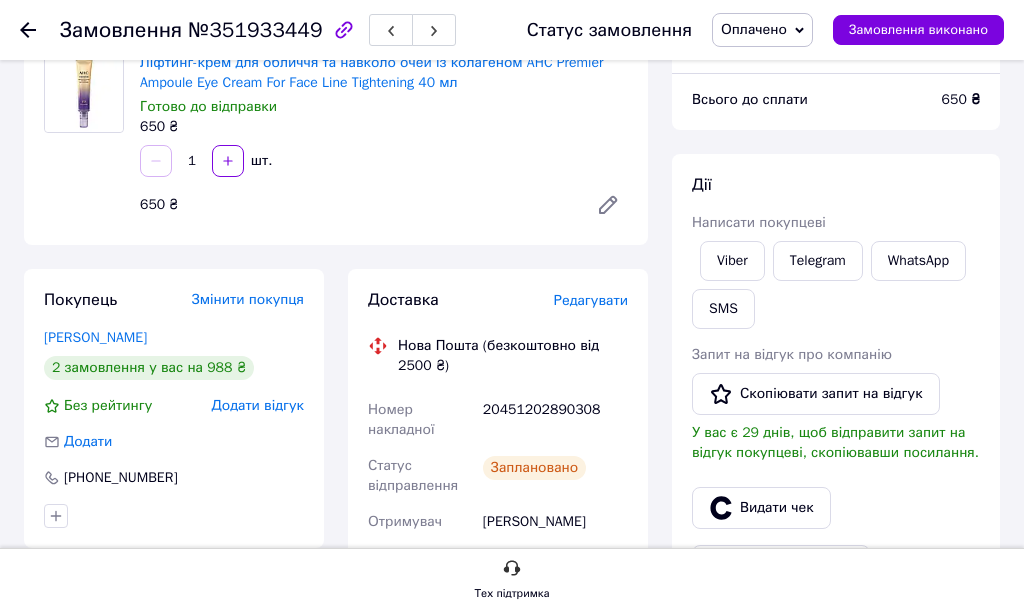 scroll, scrollTop: 172, scrollLeft: 0, axis: vertical 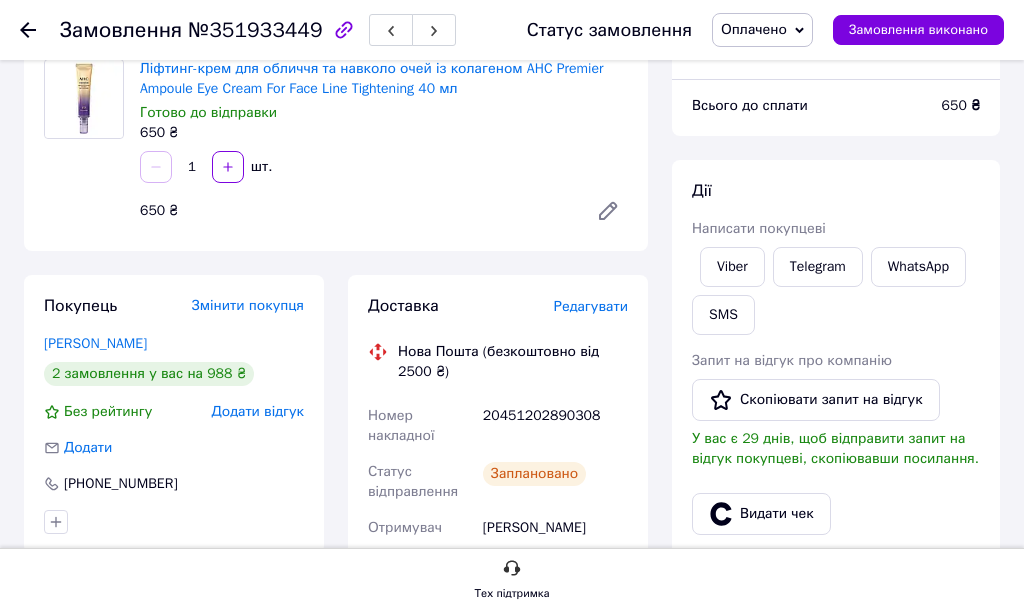 click 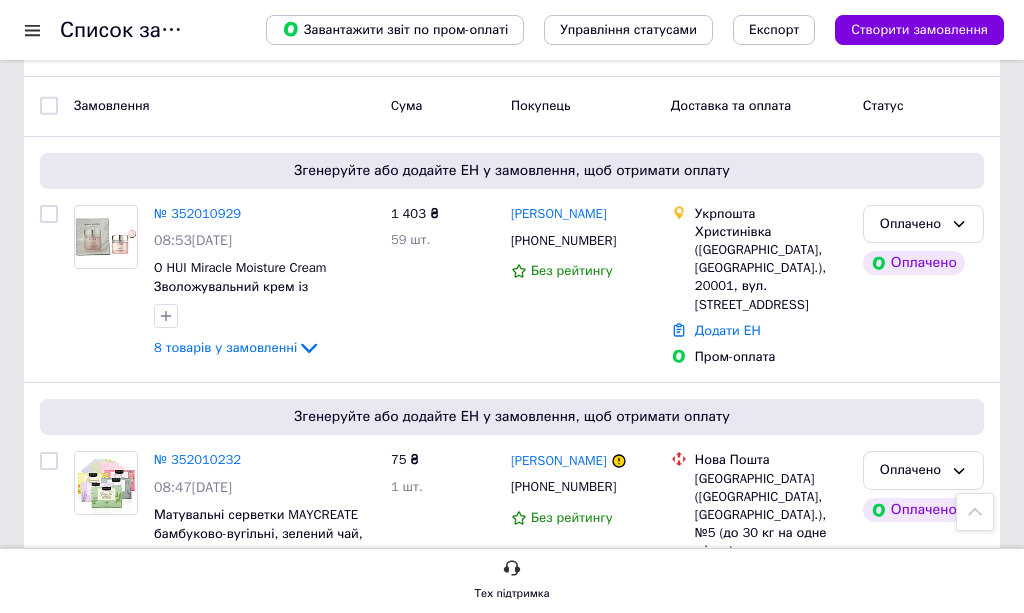 scroll, scrollTop: 0, scrollLeft: 0, axis: both 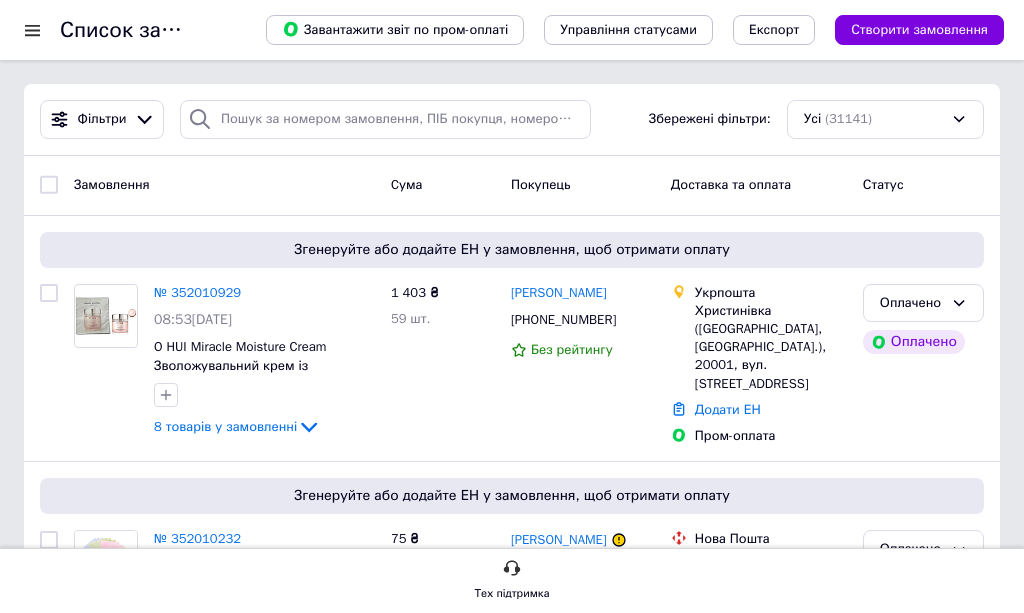 click on "Згенеруйте або додайте ЕН у замовлення, щоб отримати оплату № 352010929 08:53[DATE] O HUI Miracle Moisture Cream Зволожувальний крем із керамідами 1 мл 8 товарів у замовленні 1 403 ₴ 59 шт. [PERSON_NAME] [PHONE_NUMBER] Без рейтингу Укрпошта Христинівка ([GEOGRAPHIC_DATA], [GEOGRAPHIC_DATA].), 20001, вул. Соборна, 49 Додати ЕН Пром-оплата Оплачено Оплачено" at bounding box center [512, 339] 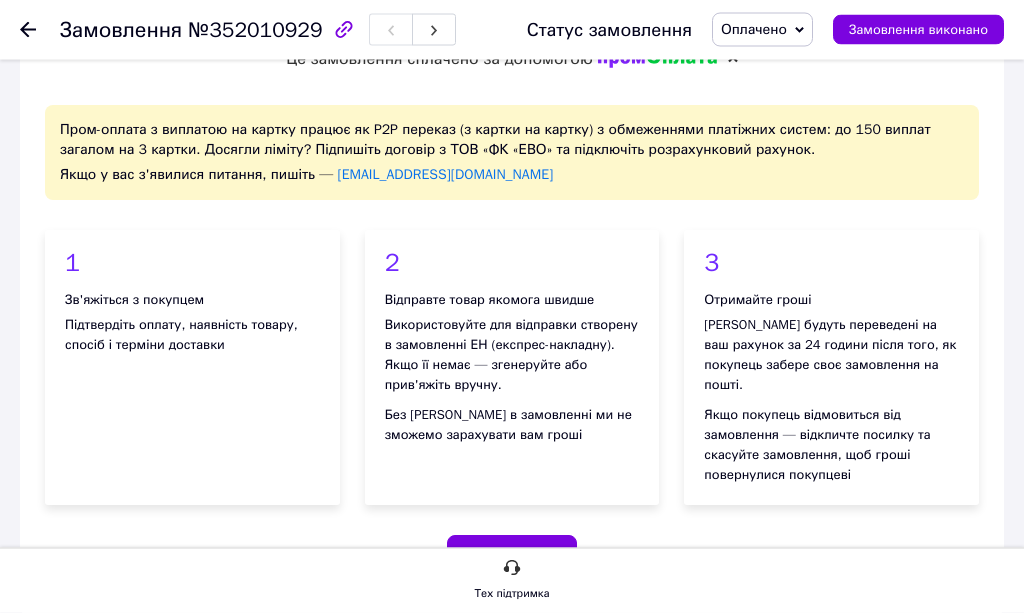 scroll, scrollTop: 0, scrollLeft: 0, axis: both 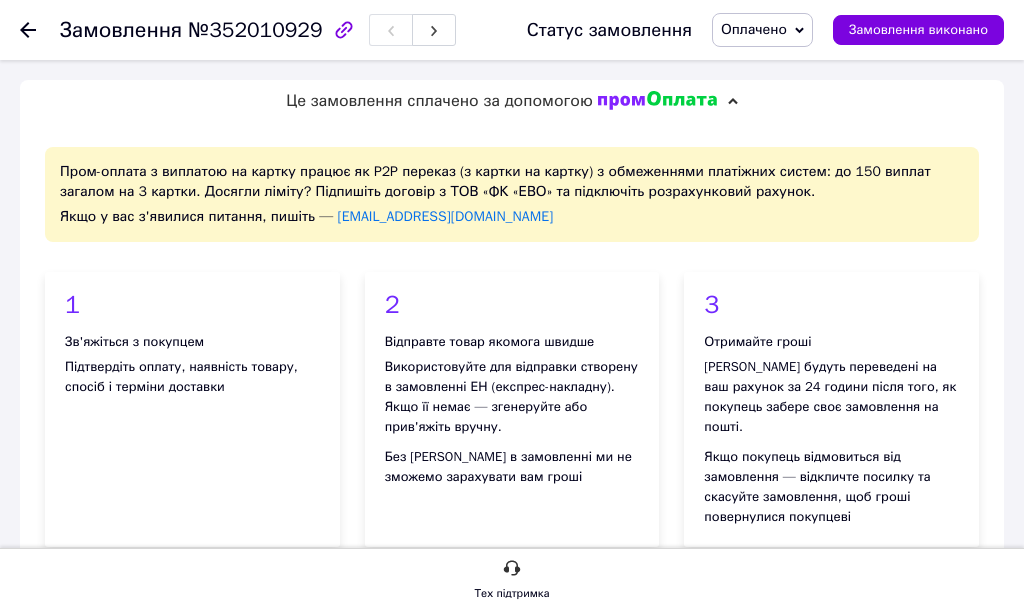 click 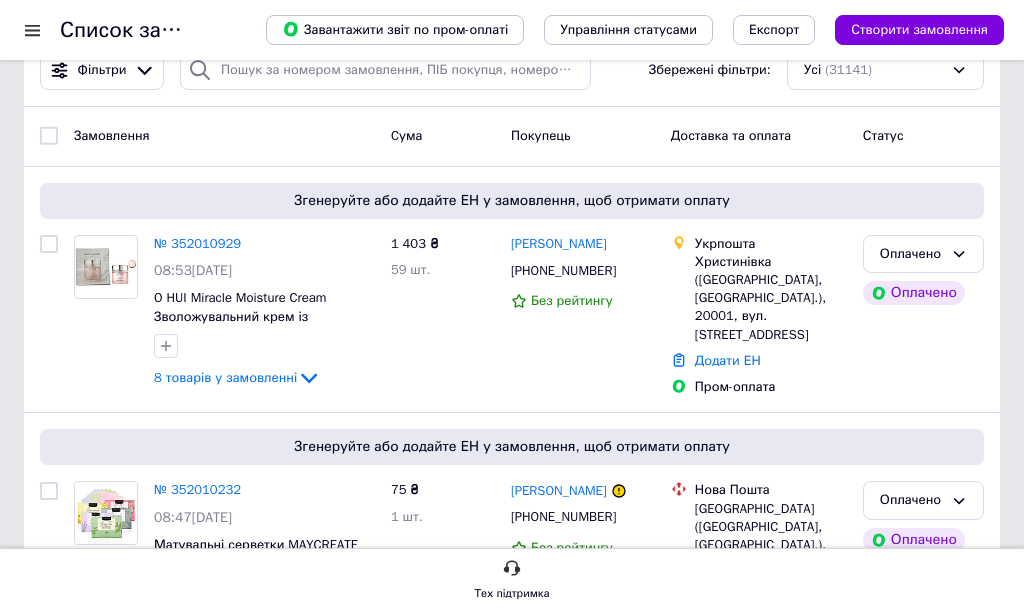 scroll, scrollTop: 0, scrollLeft: 0, axis: both 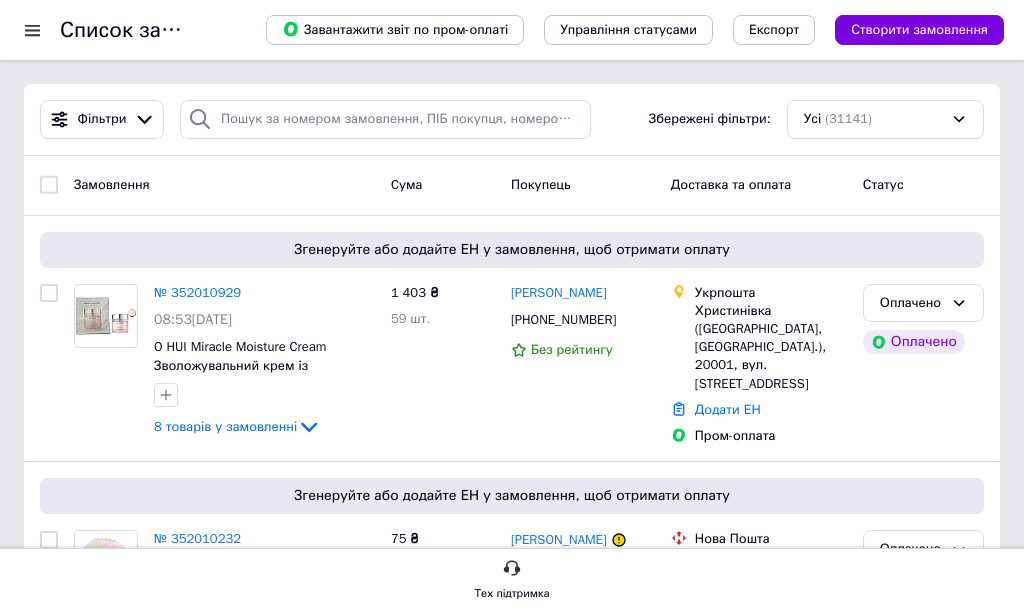 click at bounding box center (32, 30) 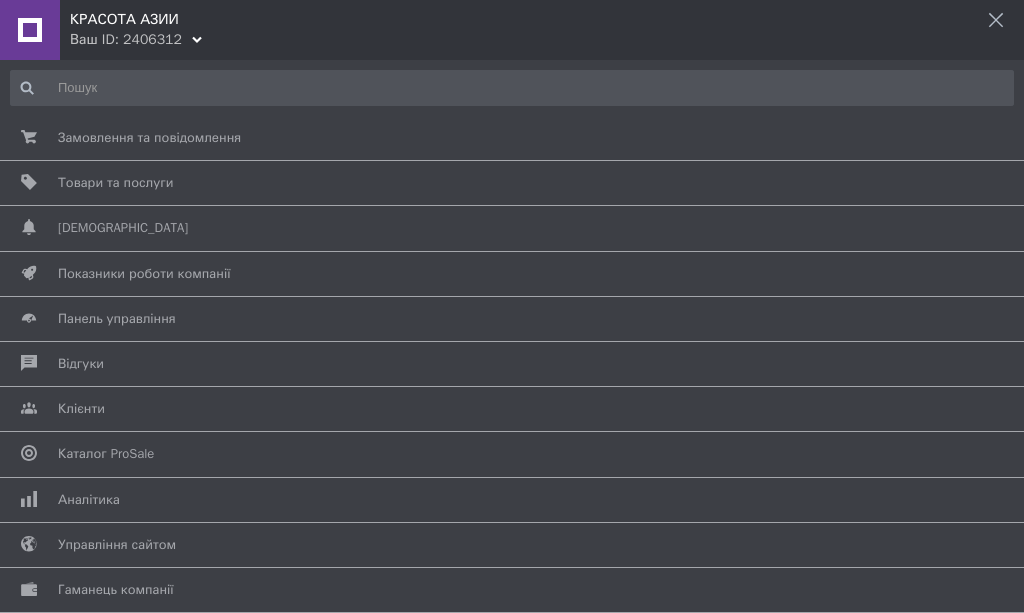 click on "Замовлення та повідомлення" at bounding box center [149, 138] 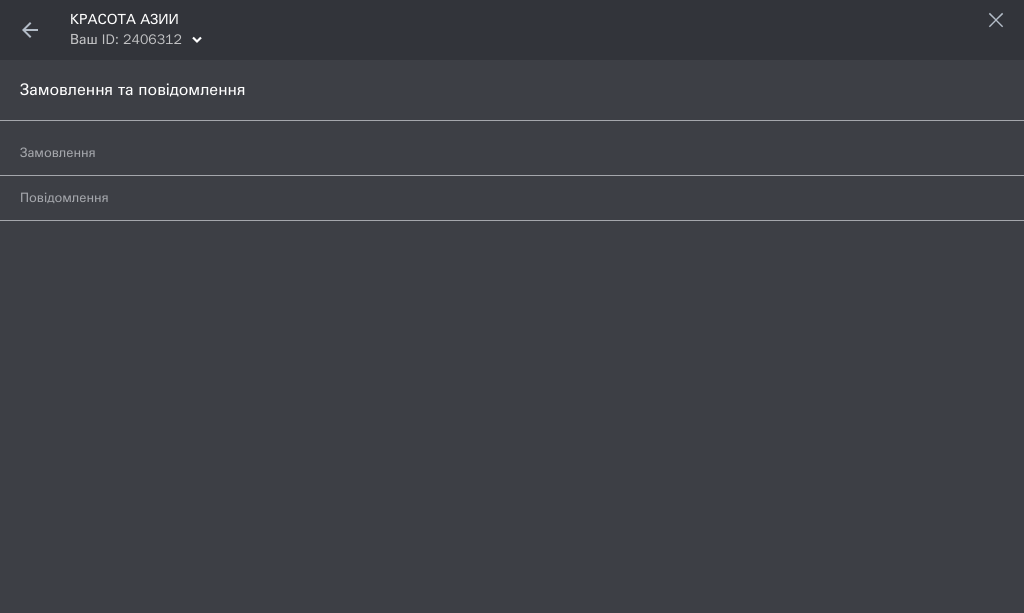 click on "Замовлення" at bounding box center [489, 153] 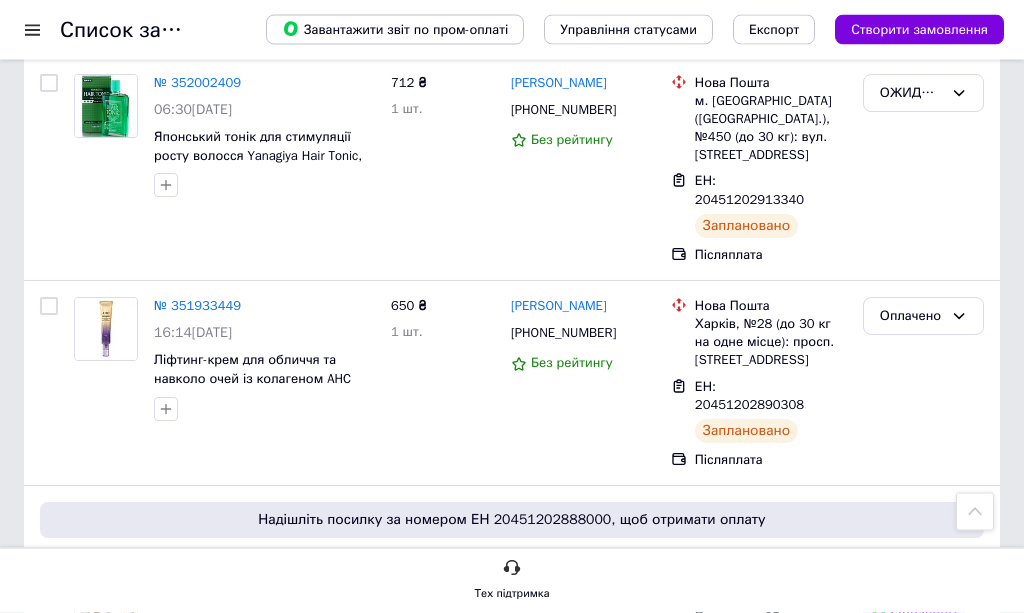 scroll, scrollTop: 670, scrollLeft: 0, axis: vertical 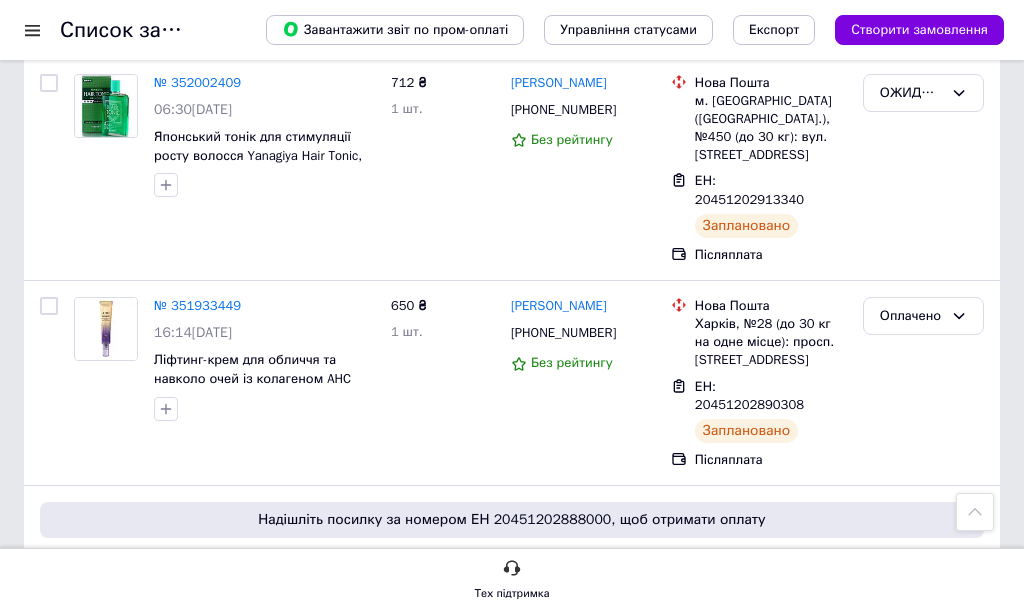 click on "№ 351933449 16:14, 09.07.2025 Ліфтинг-крем для обличчя та навколо очей із колагеном AHC Premier Ampoule Eye Cream For Face Line Tightening 40 мл 650 ₴ 1 шт. Надія Гонтаренко +380509089293 Без рейтингу Нова Пошта Харків, №28 (до 30 кг на одне місце): просп. Тракторобудівників, 89б ЕН: 20451202890308 Заплановано Післяплата Оплачено" at bounding box center (512, 383) 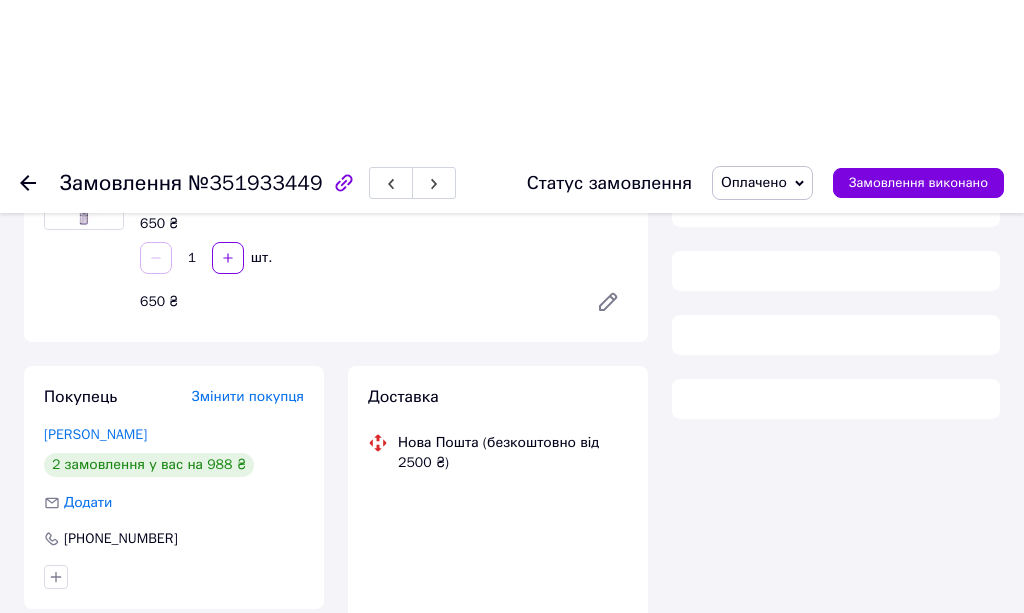 scroll, scrollTop: 0, scrollLeft: 0, axis: both 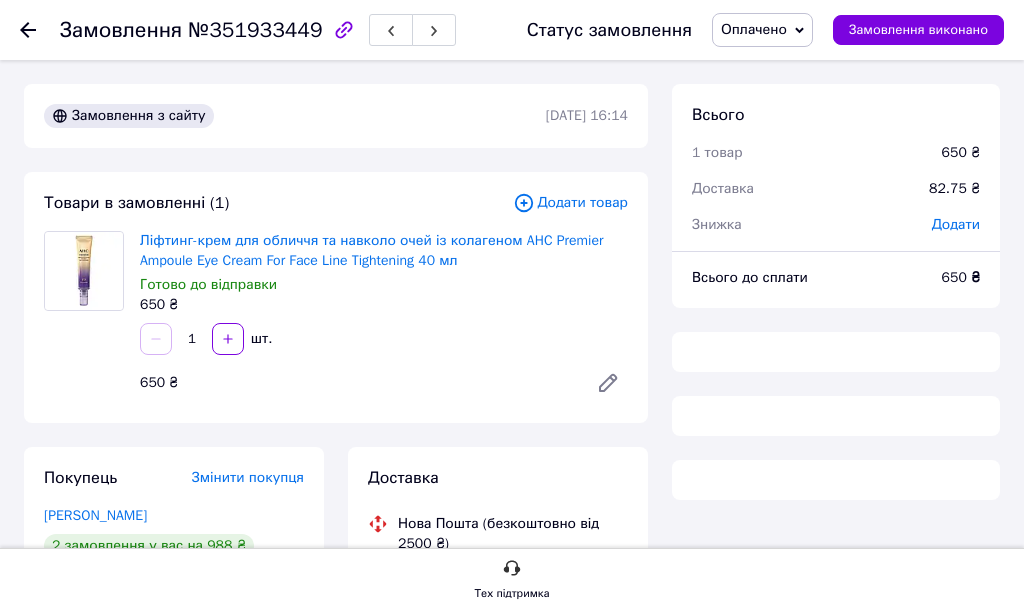 click on "Ліфтинг-крем для обличчя та навколо очей із колагеном AHC Premier Ampoule Eye Cream For Face Line Tightening 40 мл" at bounding box center (371, 250) 